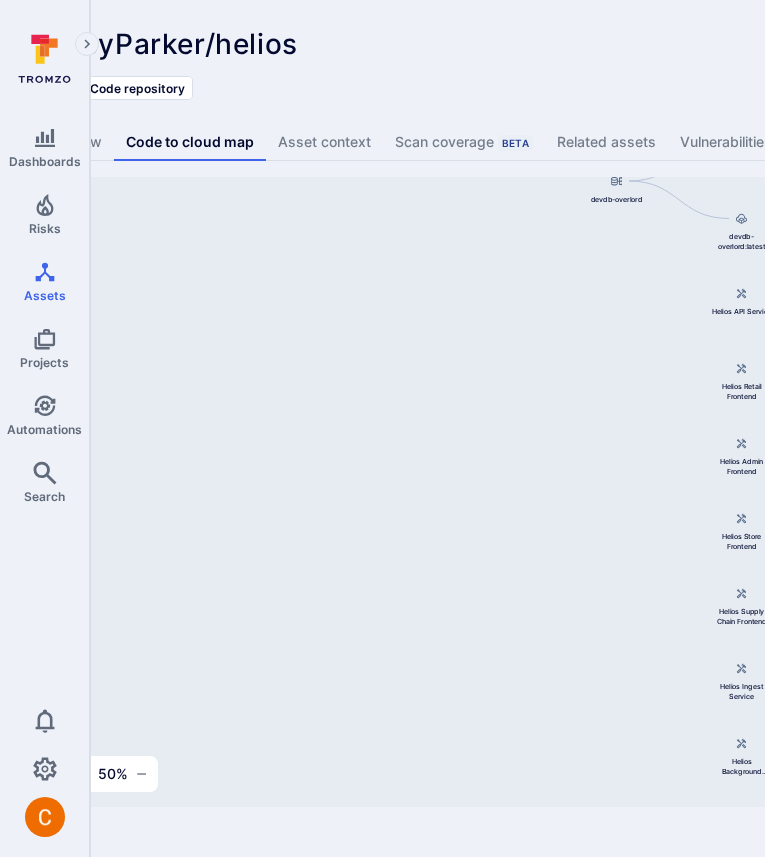 scroll, scrollTop: 0, scrollLeft: 439, axis: horizontal 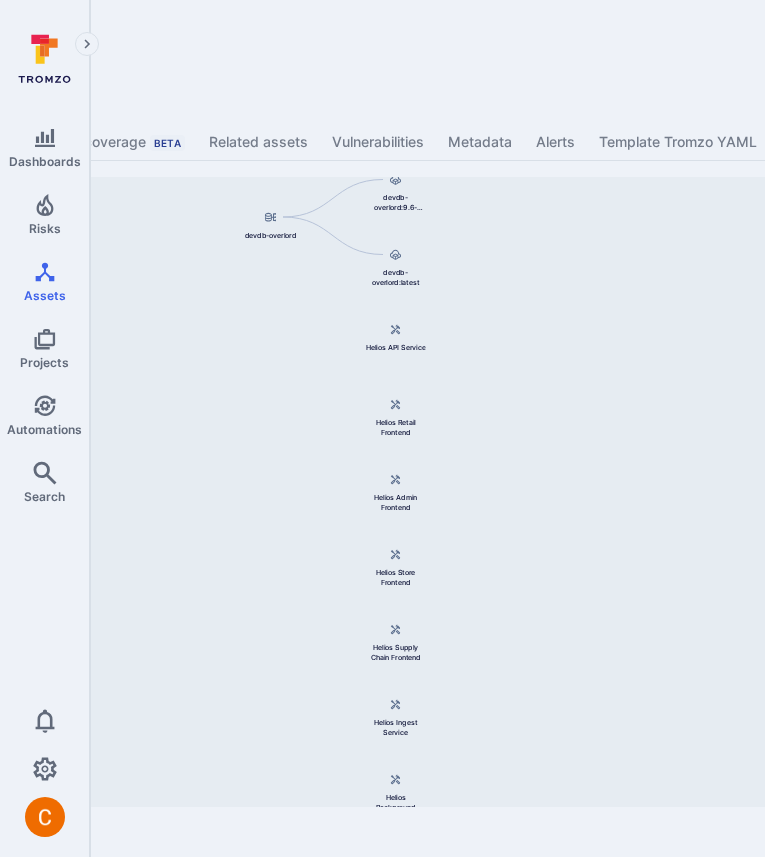 drag, startPoint x: 550, startPoint y: 422, endPoint x: 556, endPoint y: 471, distance: 49.365982 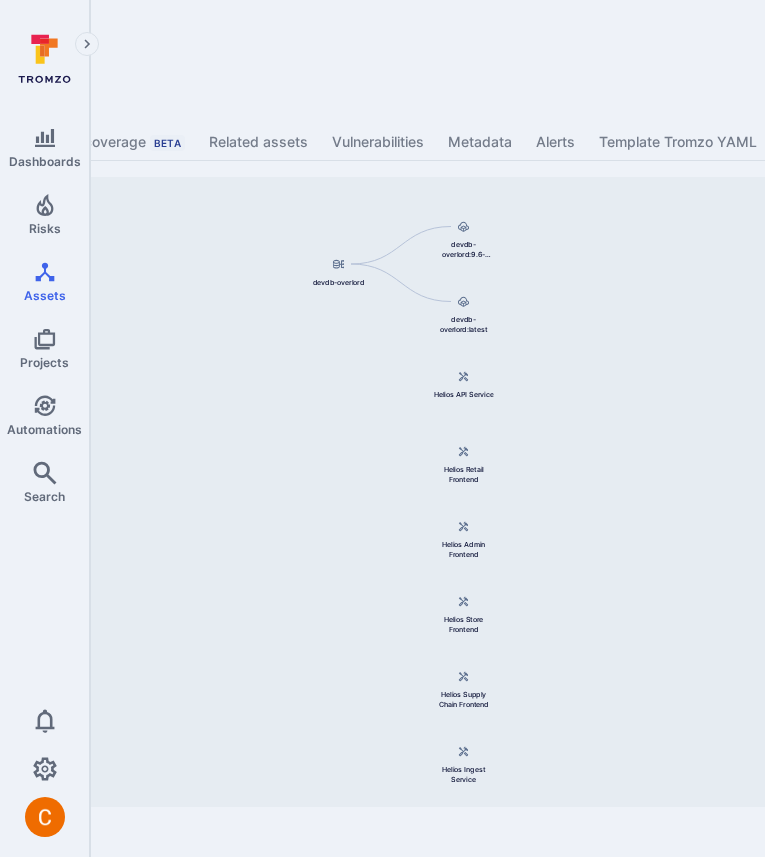 drag, startPoint x: 492, startPoint y: 463, endPoint x: 556, endPoint y: 498, distance: 72.94518 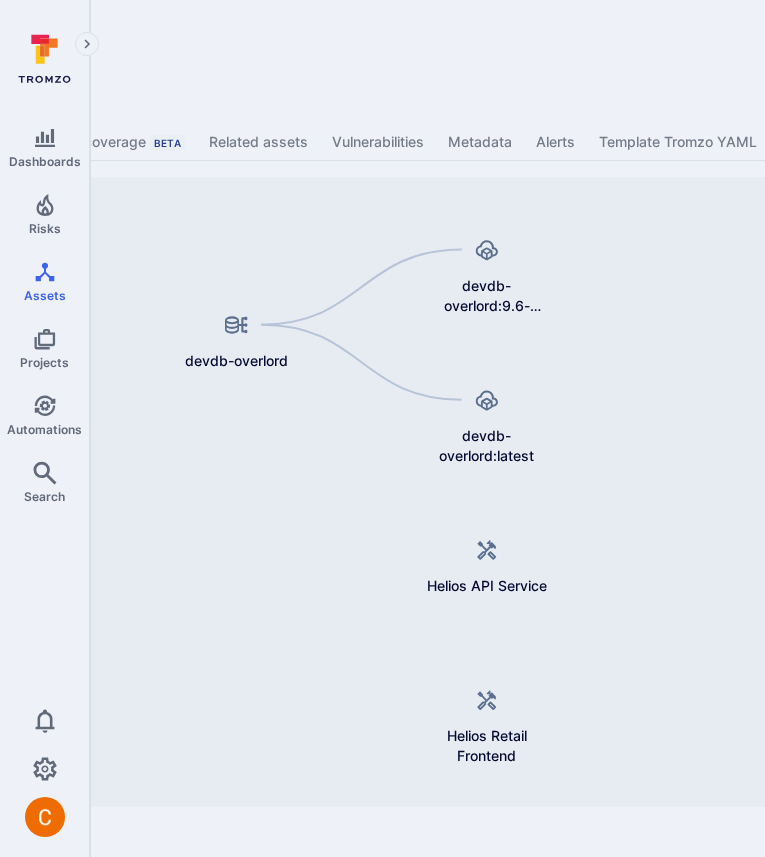 drag, startPoint x: 498, startPoint y: 279, endPoint x: 576, endPoint y: 431, distance: 170.84496 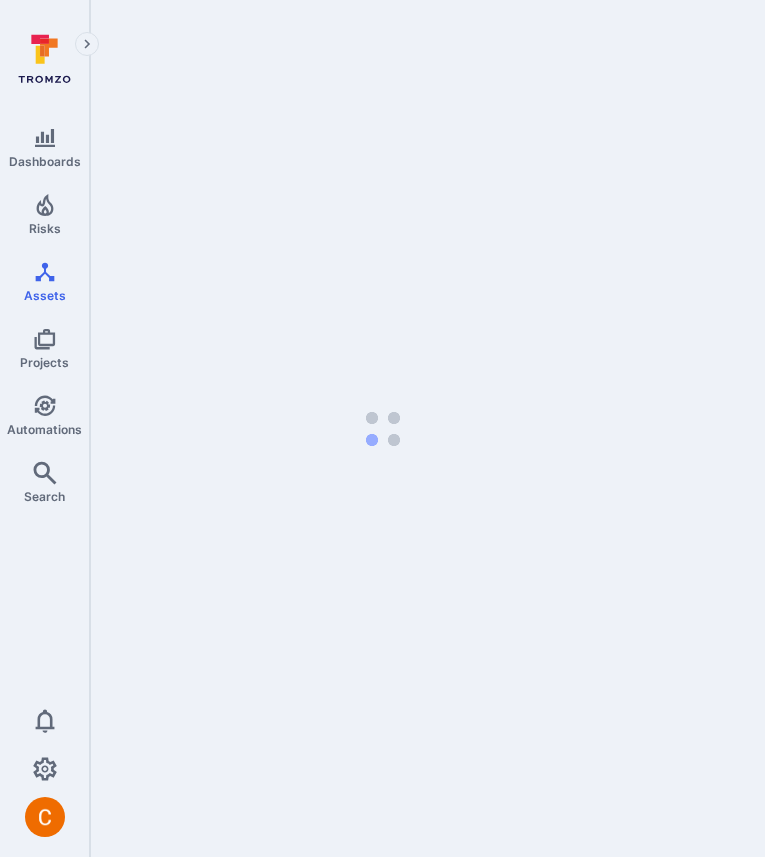scroll, scrollTop: 0, scrollLeft: 0, axis: both 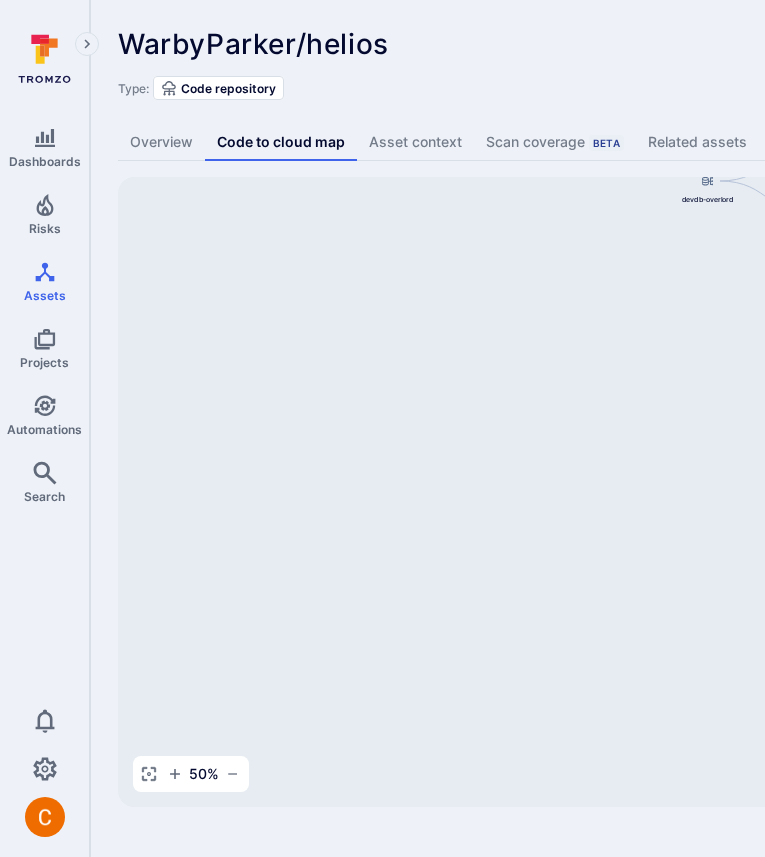 click on "Type: Code repository" at bounding box center [765, 88] 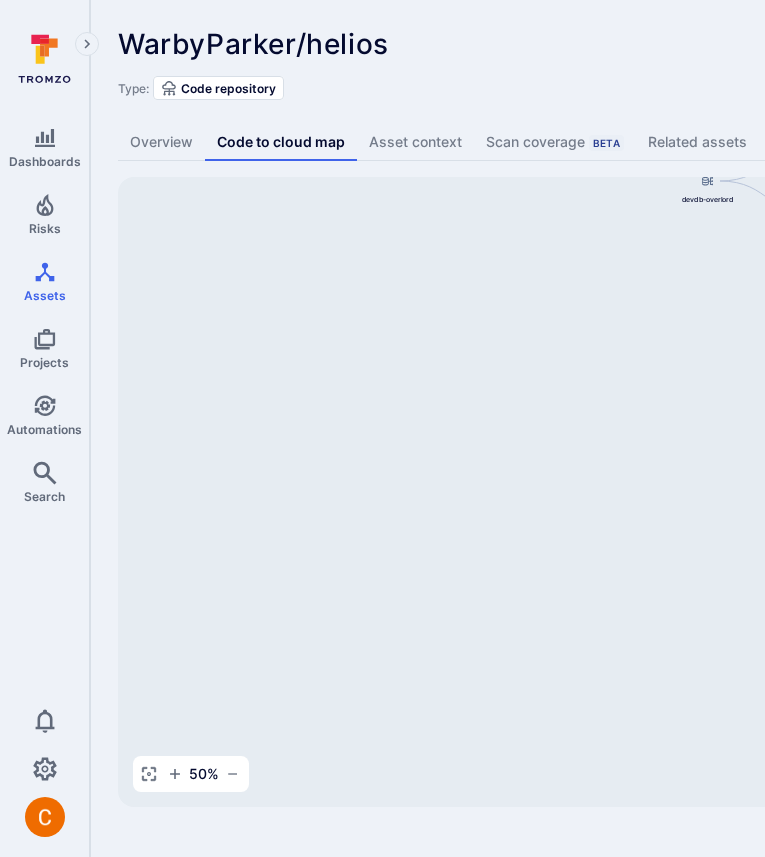 click on "devdb-overlord:9.6-alpine-data devdb-overlord devdb-overlord:latest Helios API Service Helios Retail Frontend Helios Admin Frontend Helios Store Frontend Helios Supply Chain Frontend Helios Ingest Service Helios Background Tasks Feature Flag Combiner" at bounding box center [770, 492] 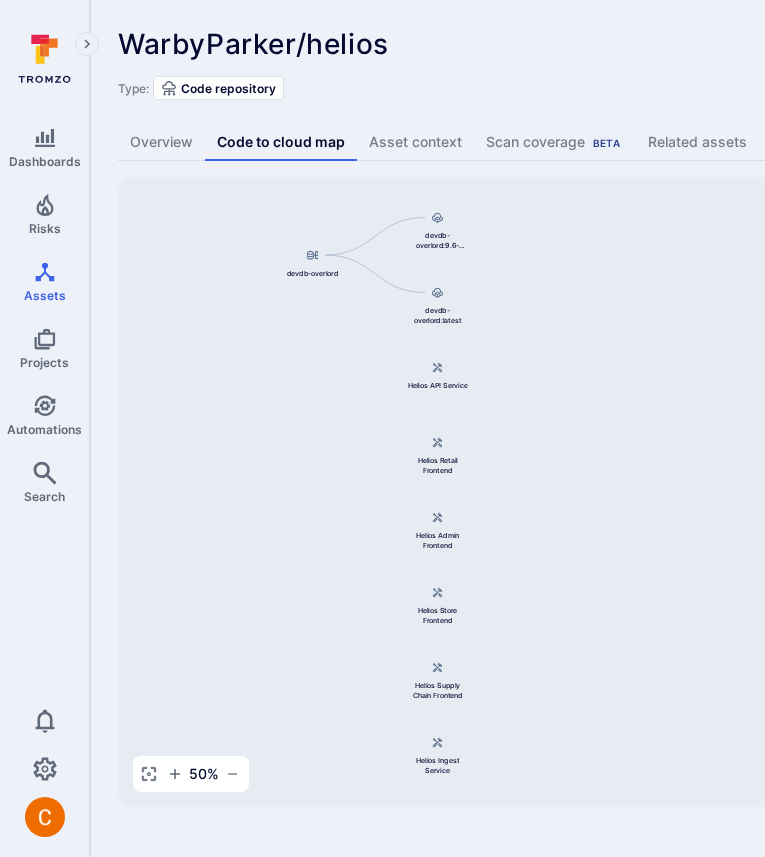 drag, startPoint x: 640, startPoint y: 334, endPoint x: 245, endPoint y: 408, distance: 401.87186 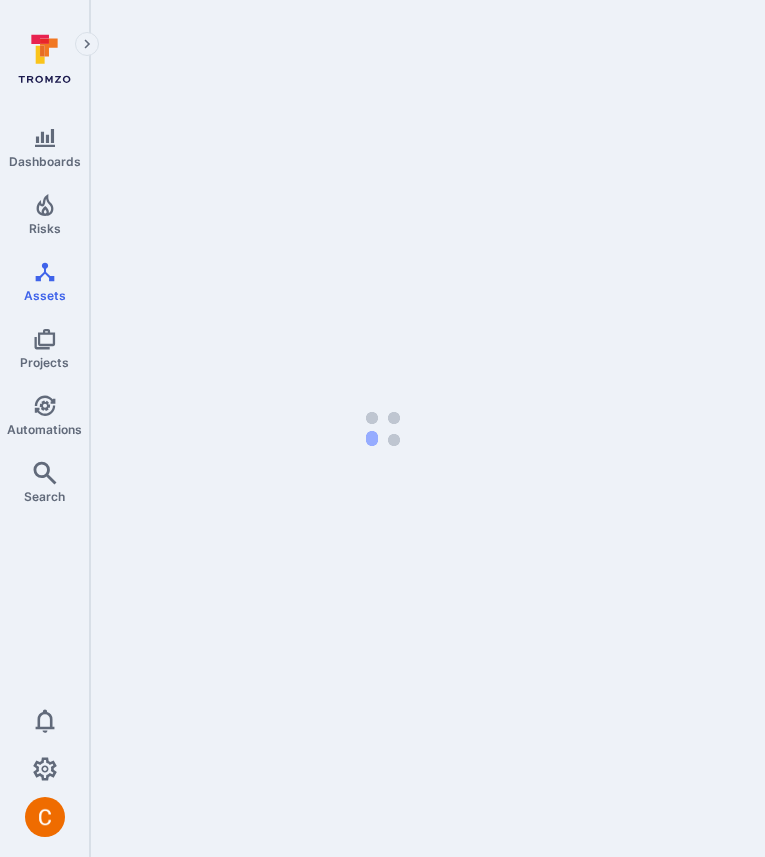 scroll, scrollTop: 0, scrollLeft: 0, axis: both 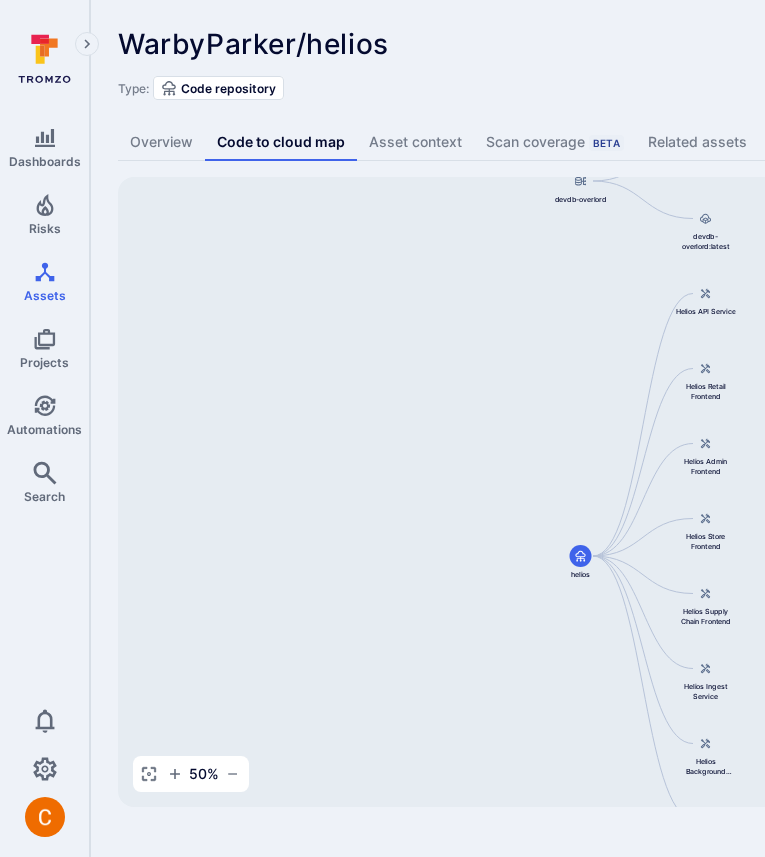 drag, startPoint x: 659, startPoint y: 399, endPoint x: 523, endPoint y: 399, distance: 136 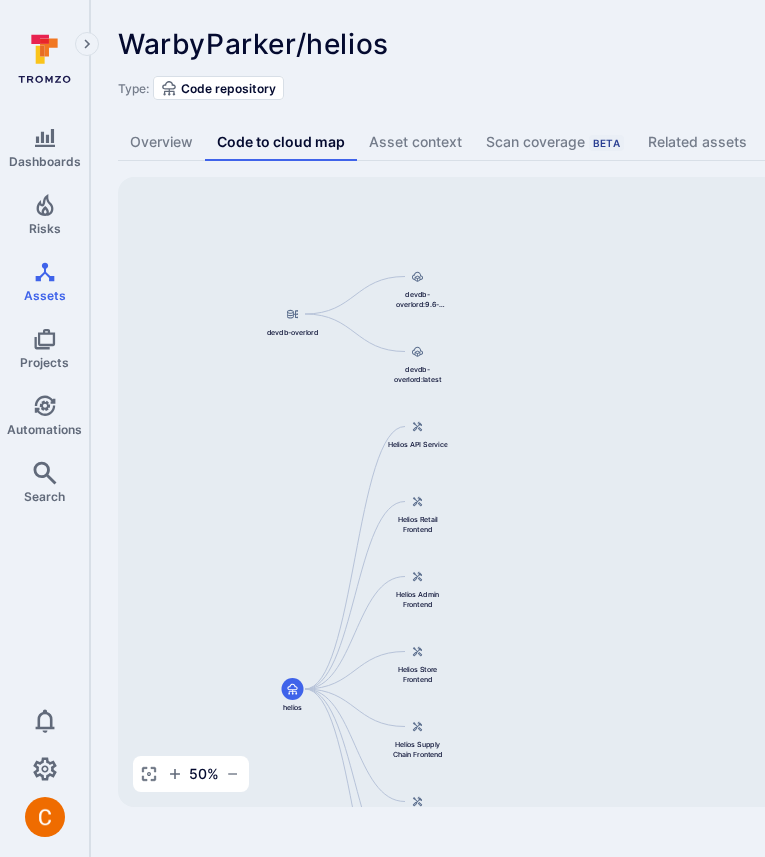 drag, startPoint x: 523, startPoint y: 399, endPoint x: 243, endPoint y: 532, distance: 309.98227 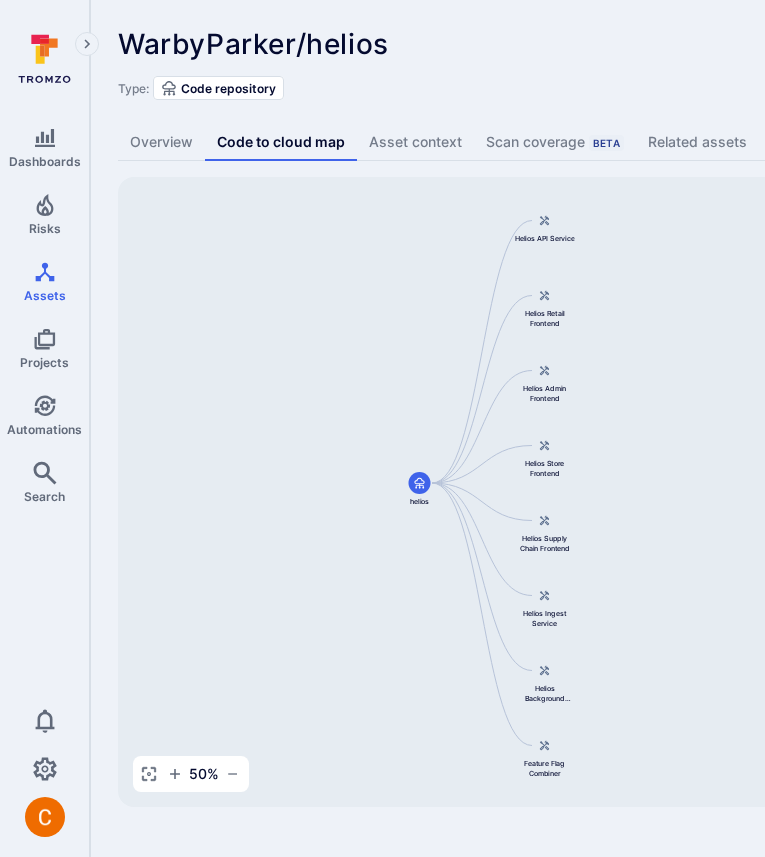 drag, startPoint x: 571, startPoint y: 596, endPoint x: 699, endPoint y: 387, distance: 245.08162 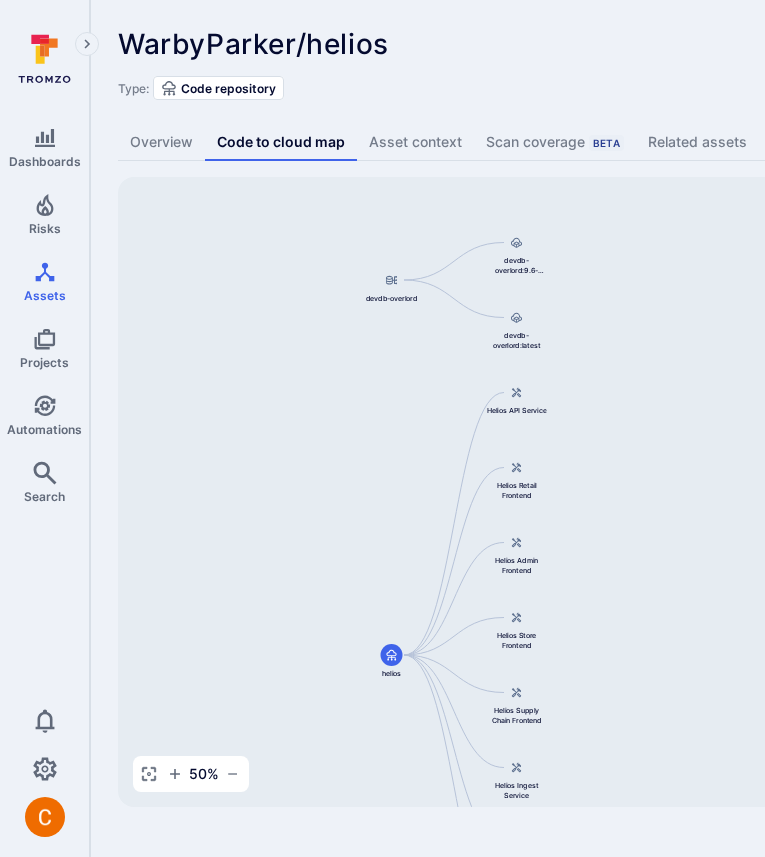 drag, startPoint x: 609, startPoint y: 571, endPoint x: 580, endPoint y: 746, distance: 177.38658 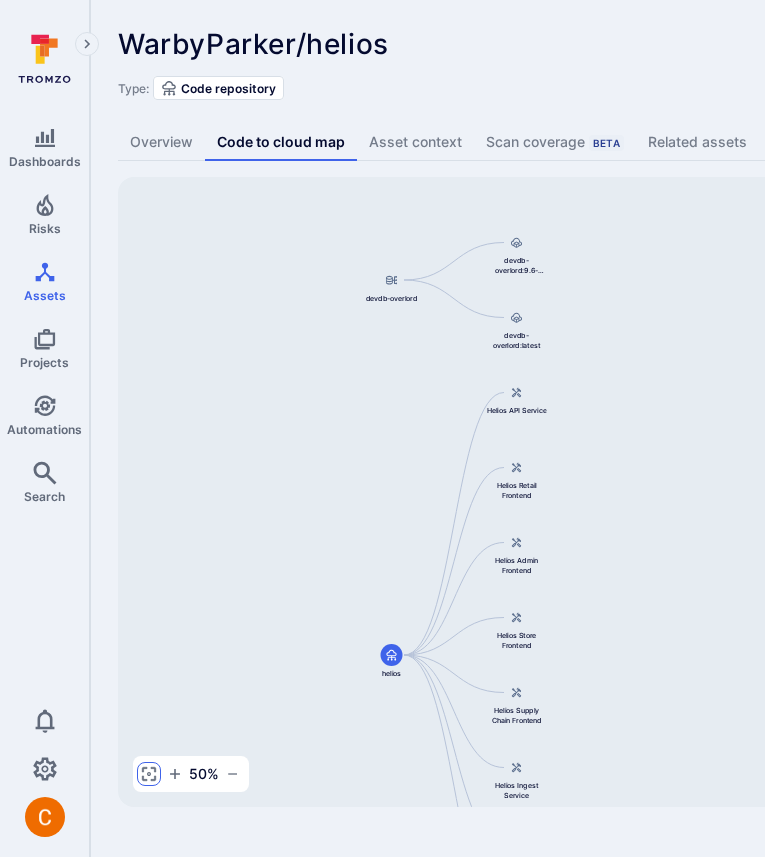 click 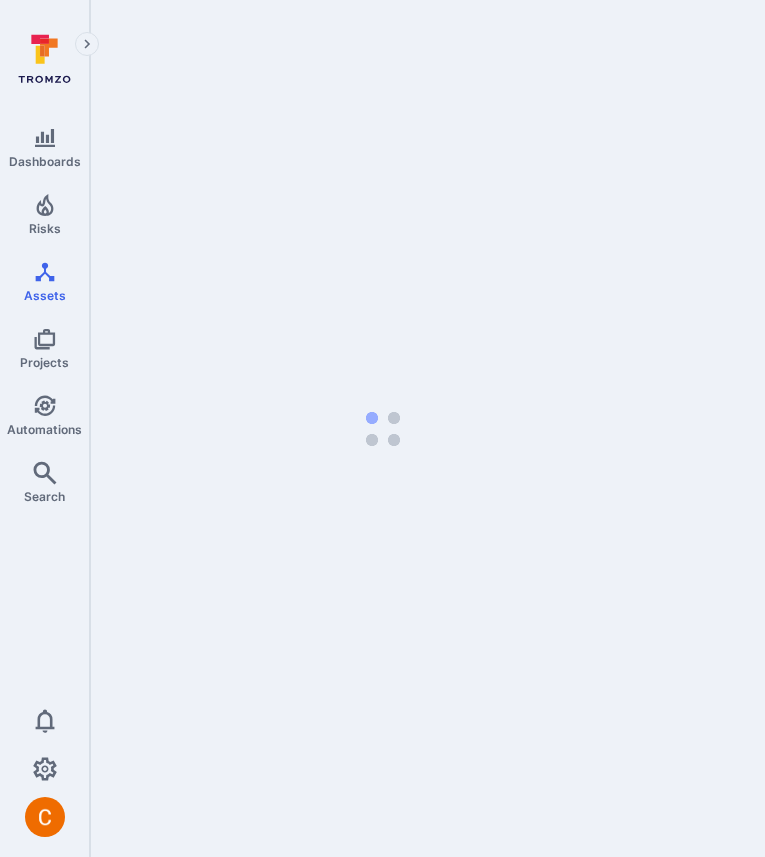 scroll, scrollTop: 0, scrollLeft: 0, axis: both 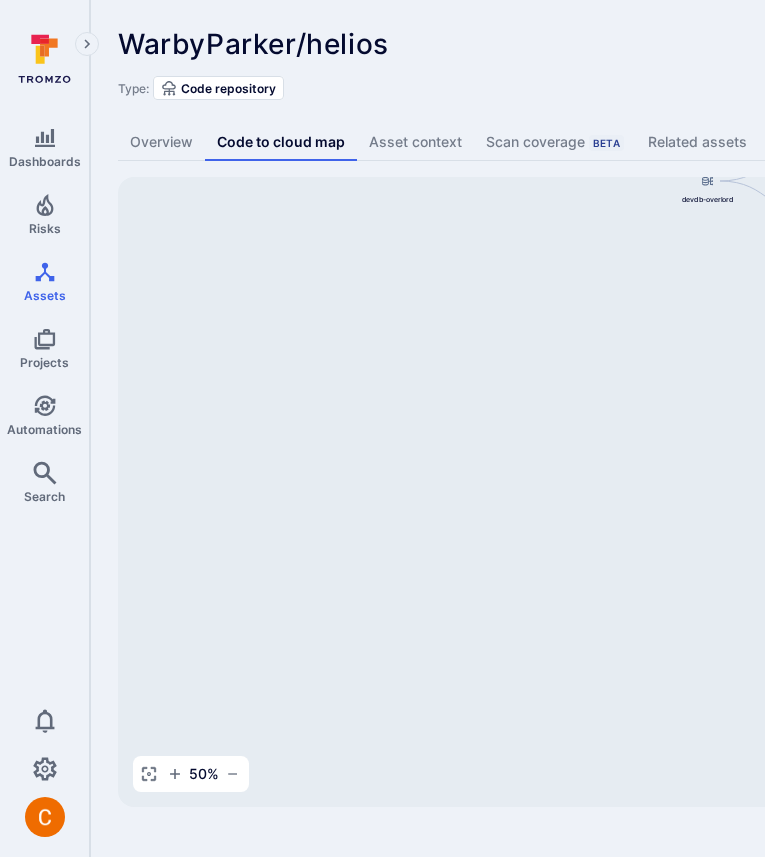 click on "WarbyParker/helios ...   Show  more Type: Code repository" at bounding box center (765, 64) 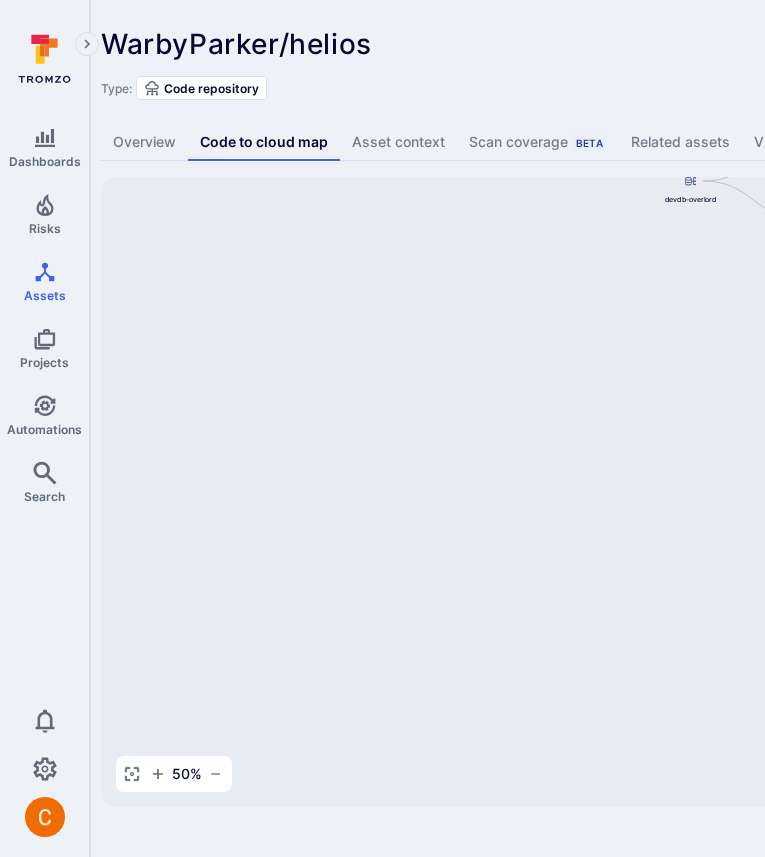 scroll, scrollTop: 0, scrollLeft: 16, axis: horizontal 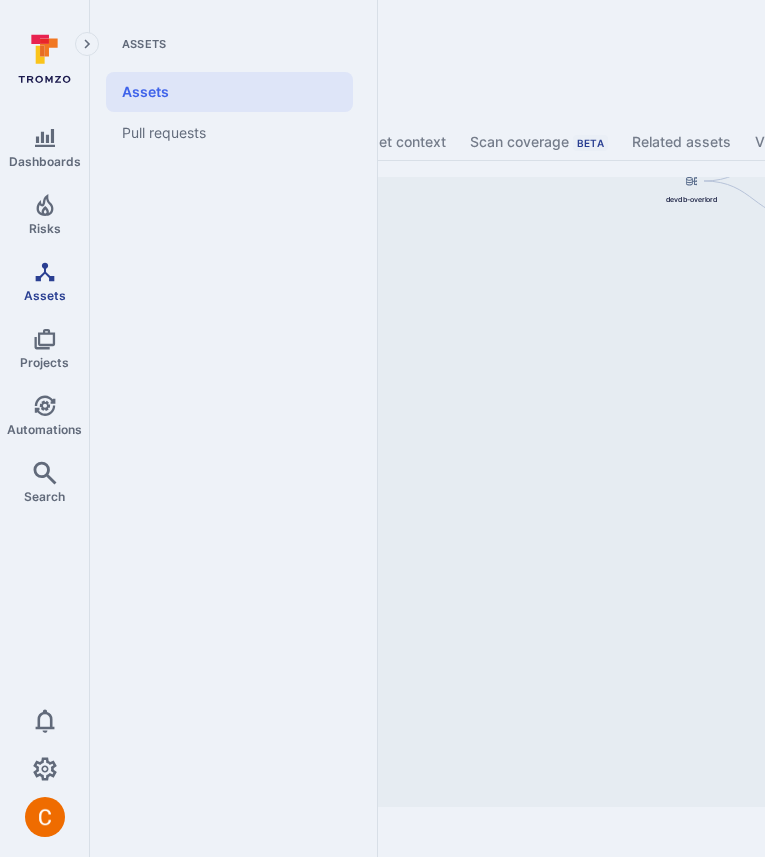 click 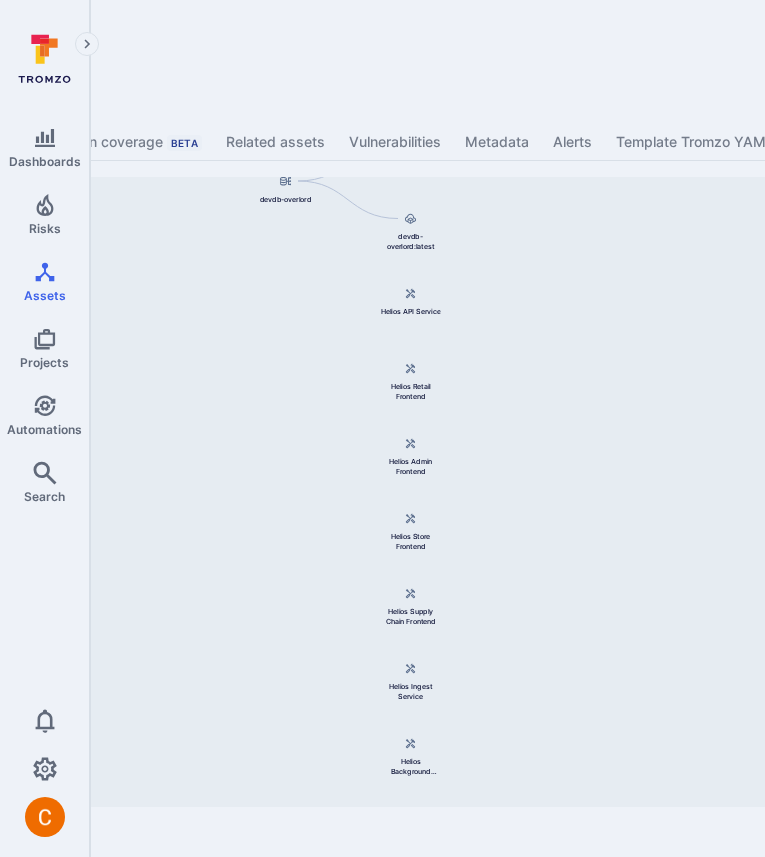 scroll, scrollTop: 0, scrollLeft: 423, axis: horizontal 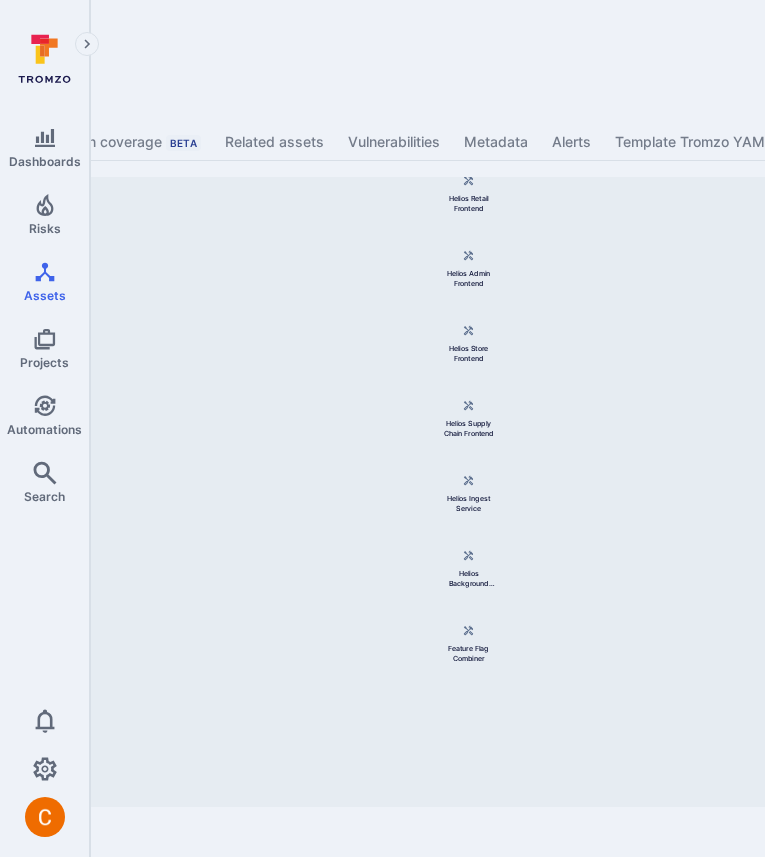 drag, startPoint x: 589, startPoint y: 346, endPoint x: 695, endPoint y: 330, distance: 107.200745 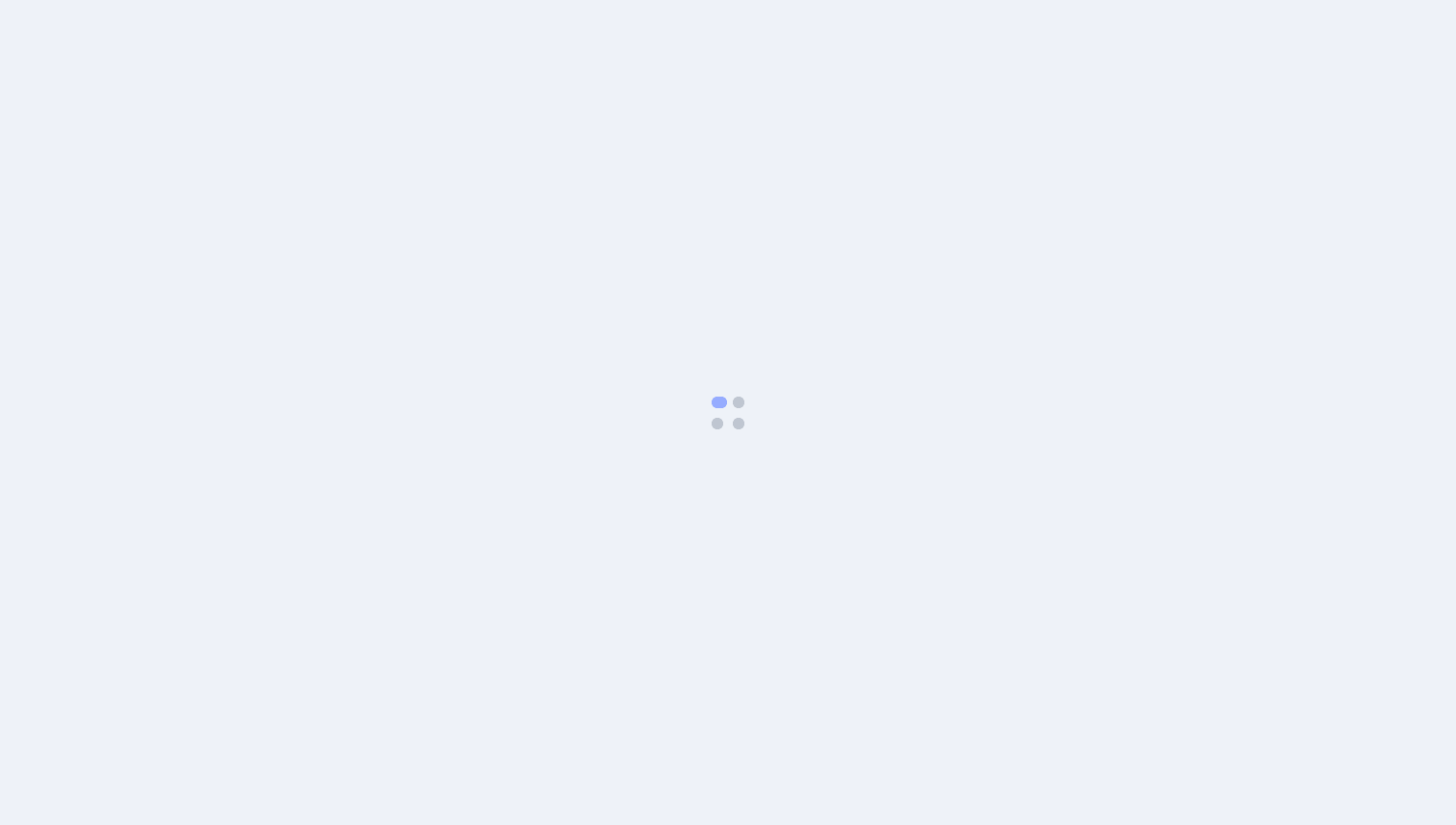 scroll, scrollTop: 0, scrollLeft: 0, axis: both 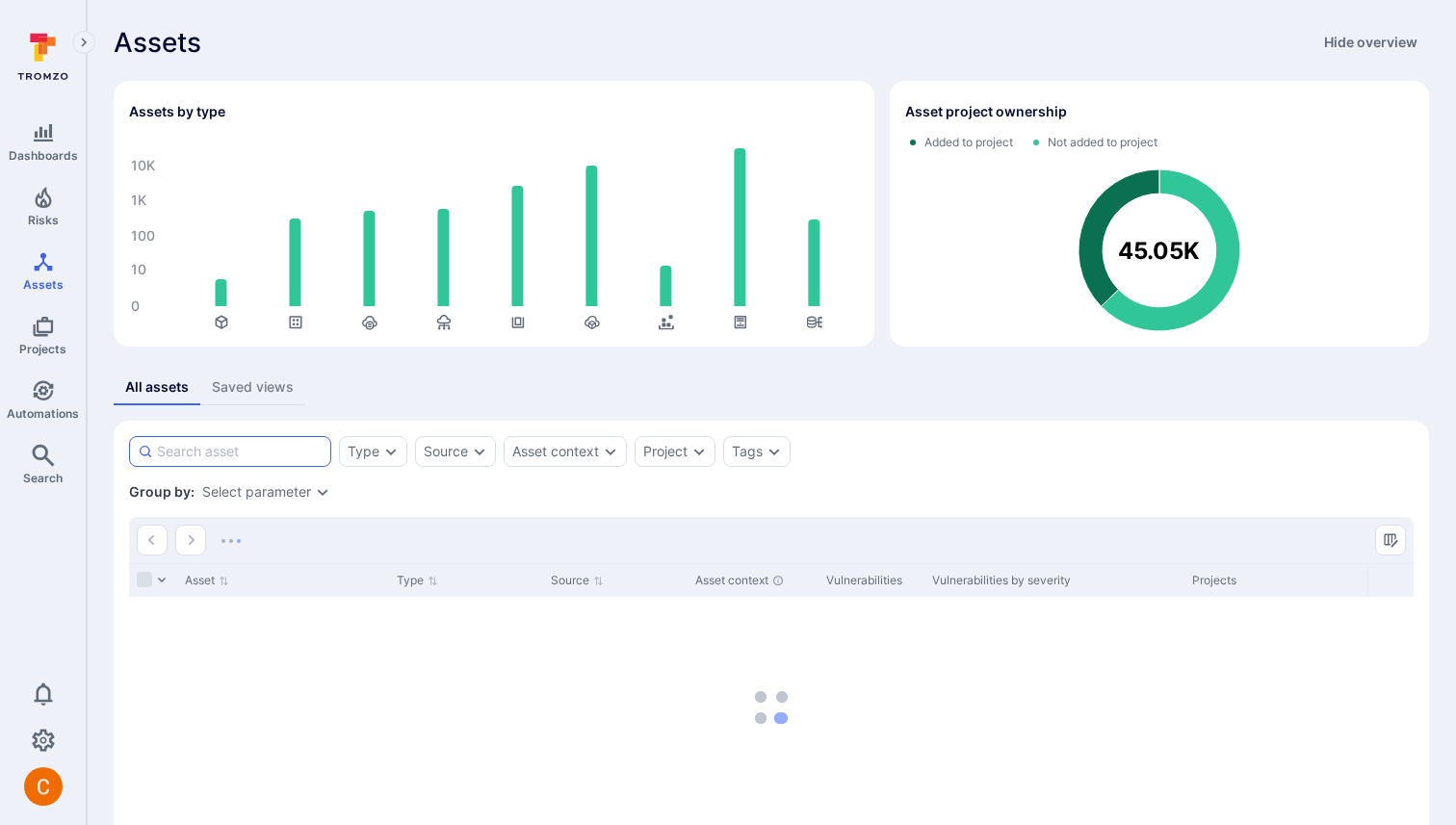 click at bounding box center [240, 451] 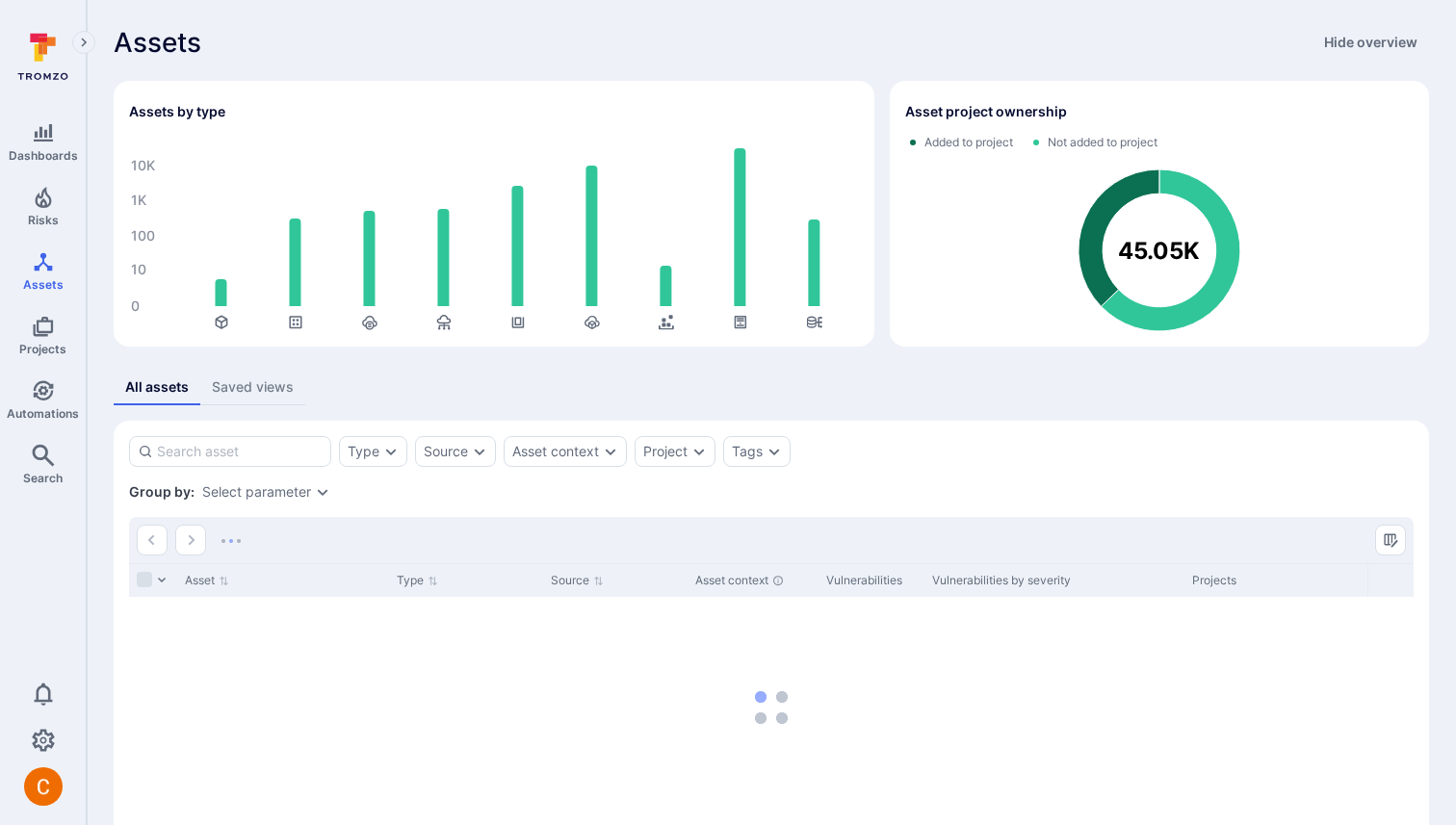 paste on "www-next" 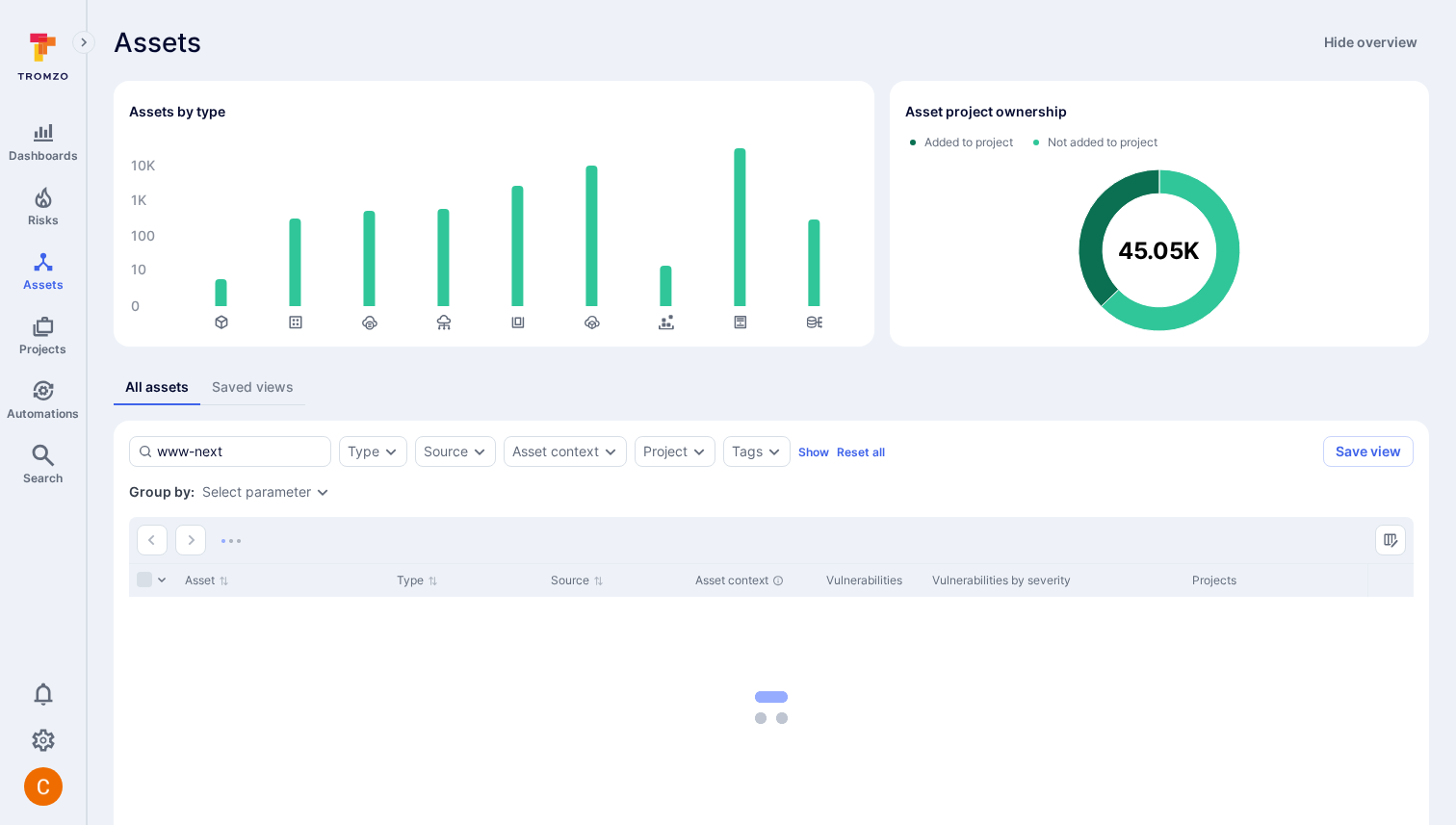 scroll, scrollTop: 108, scrollLeft: 0, axis: vertical 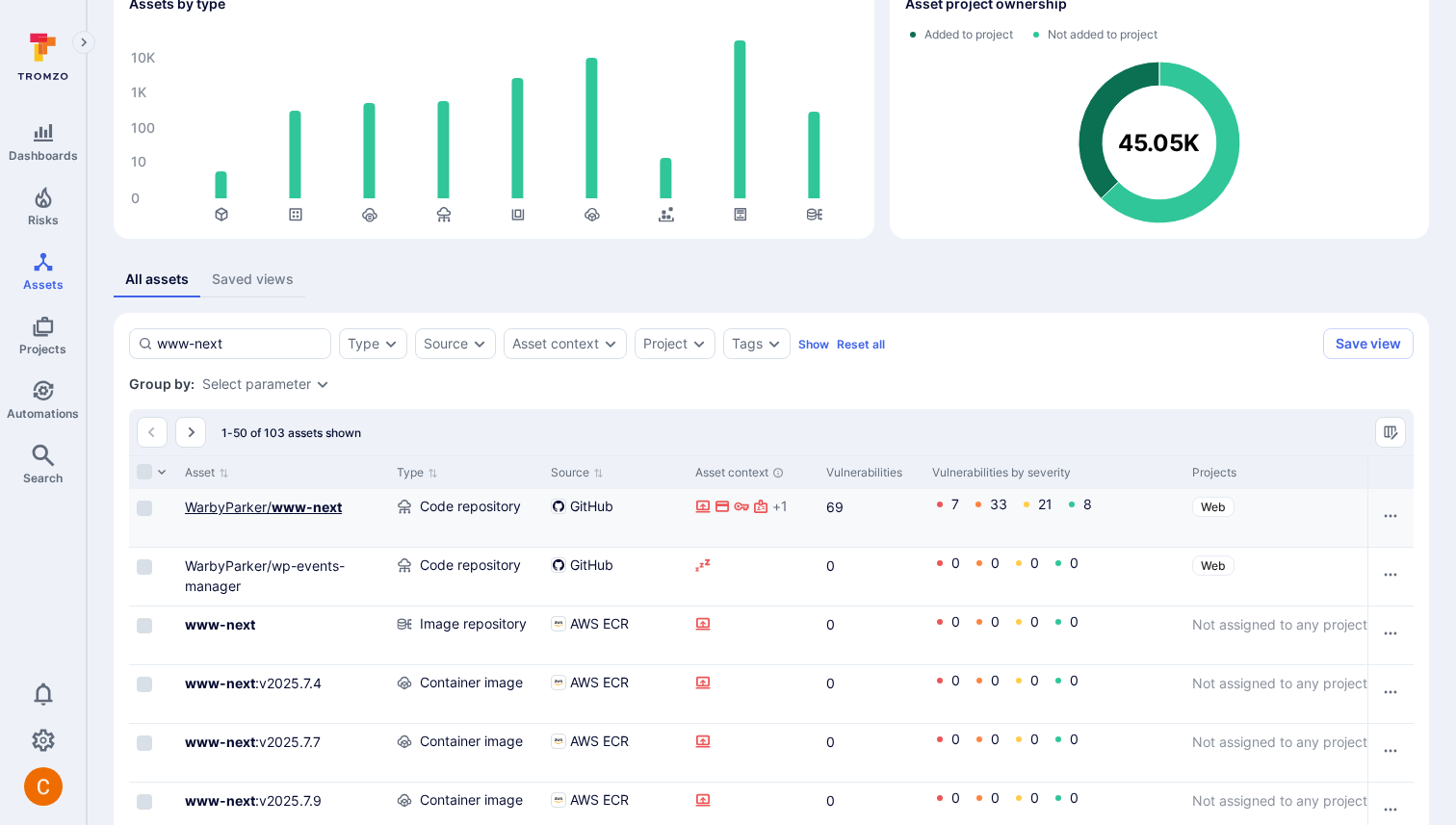 type on "www-next" 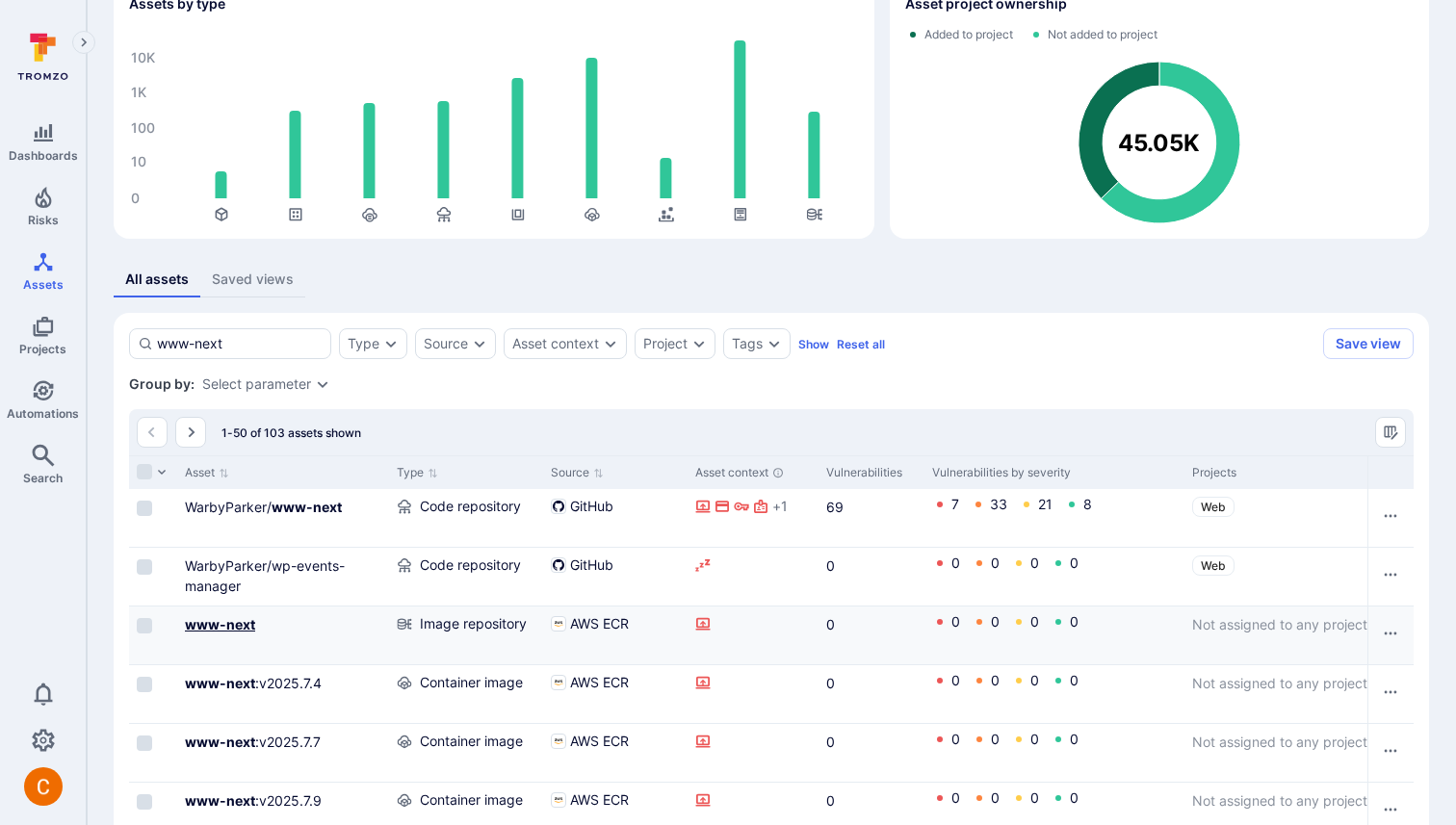 click on "www-next" 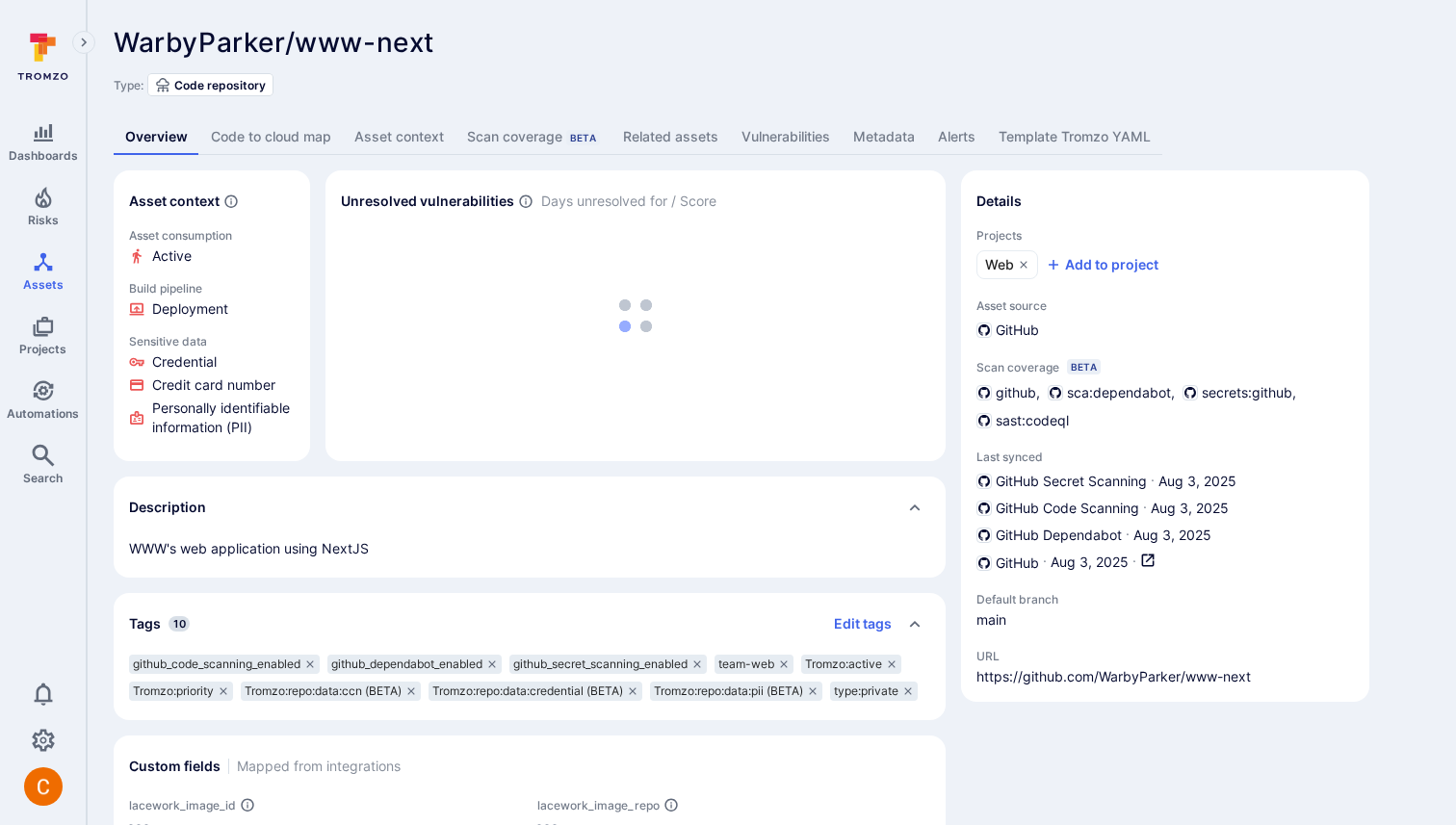 scroll, scrollTop: 0, scrollLeft: 0, axis: both 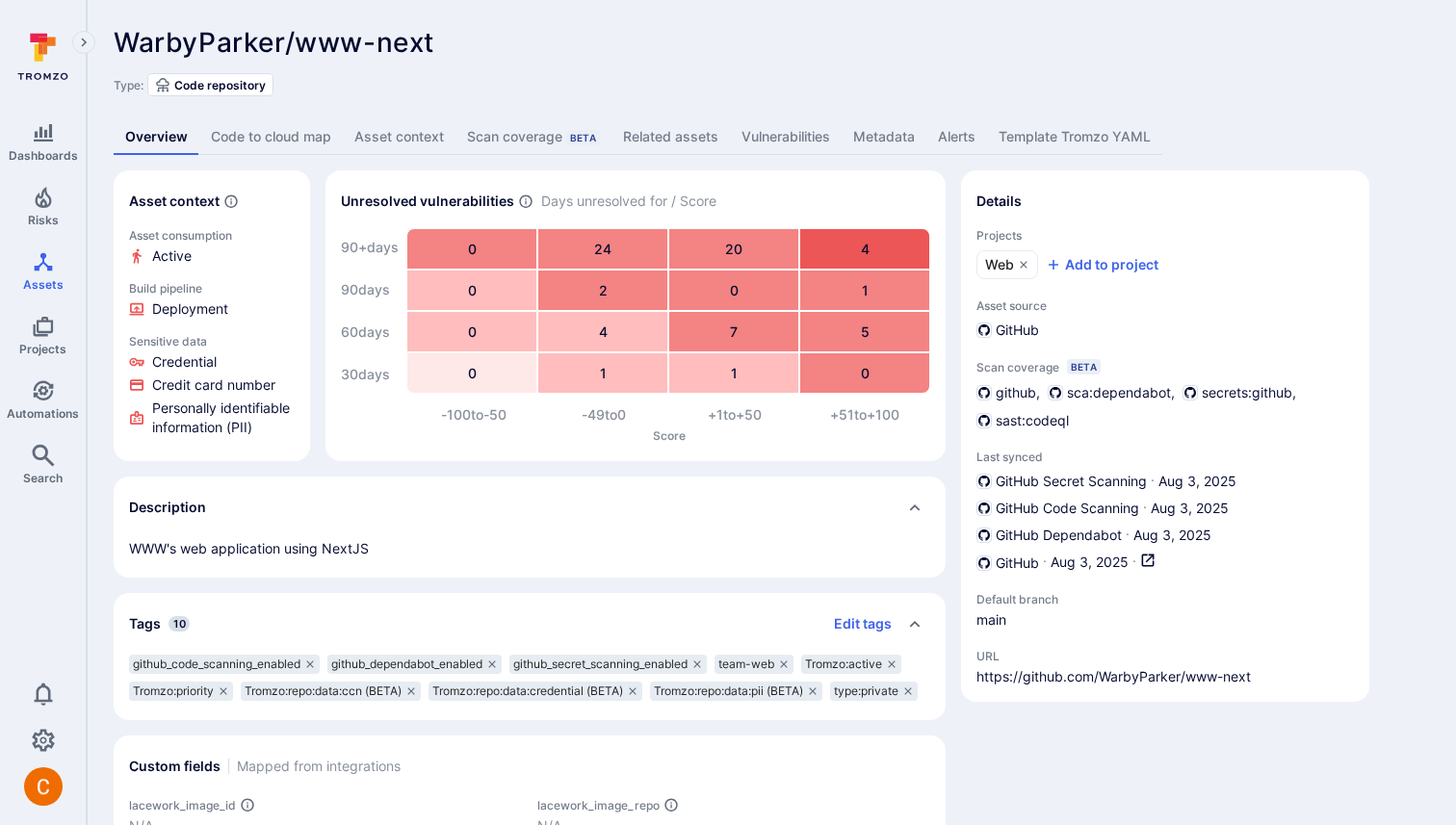click on "Code to cloud map" at bounding box center [271, 137] 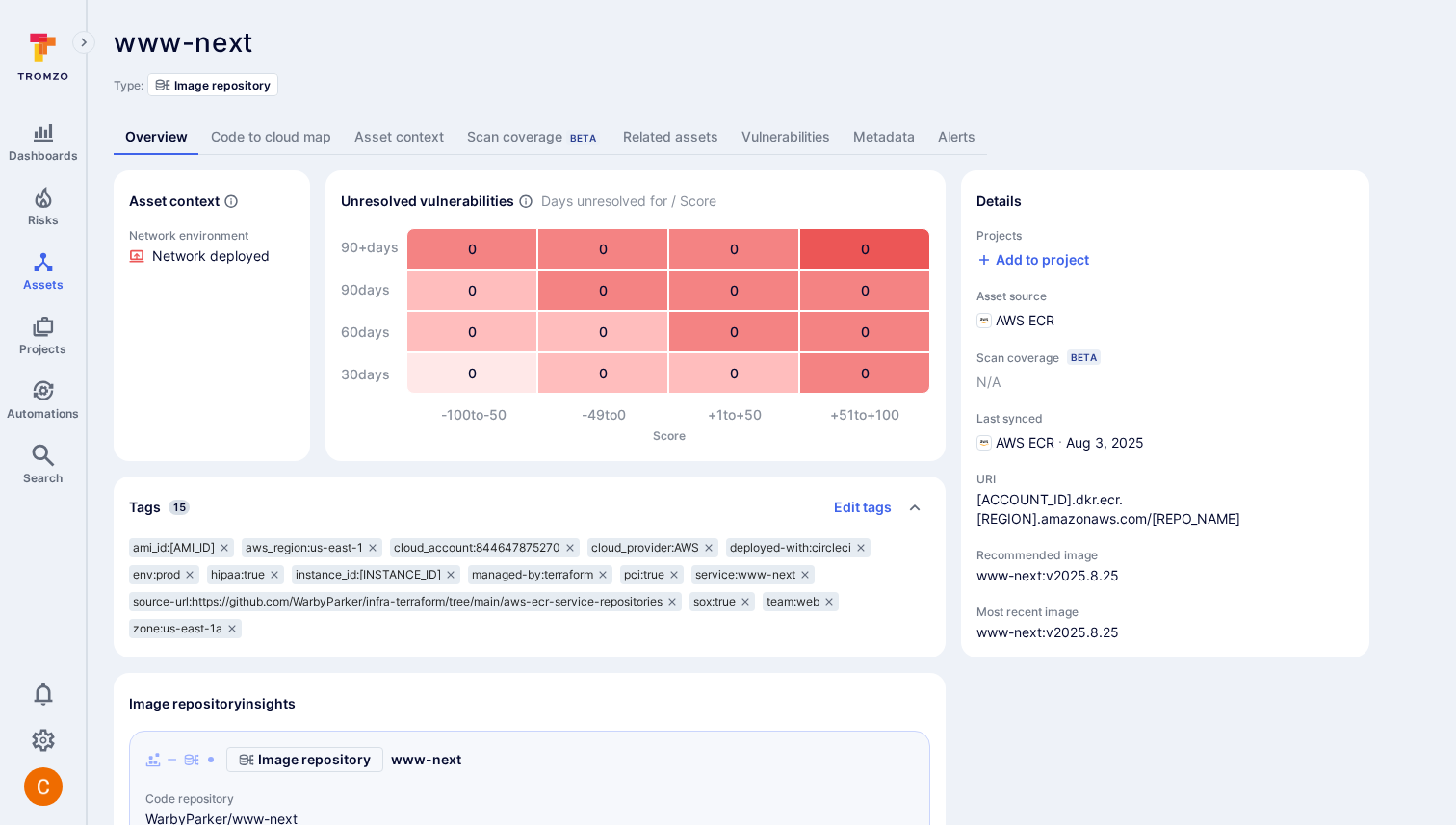 scroll, scrollTop: 0, scrollLeft: 0, axis: both 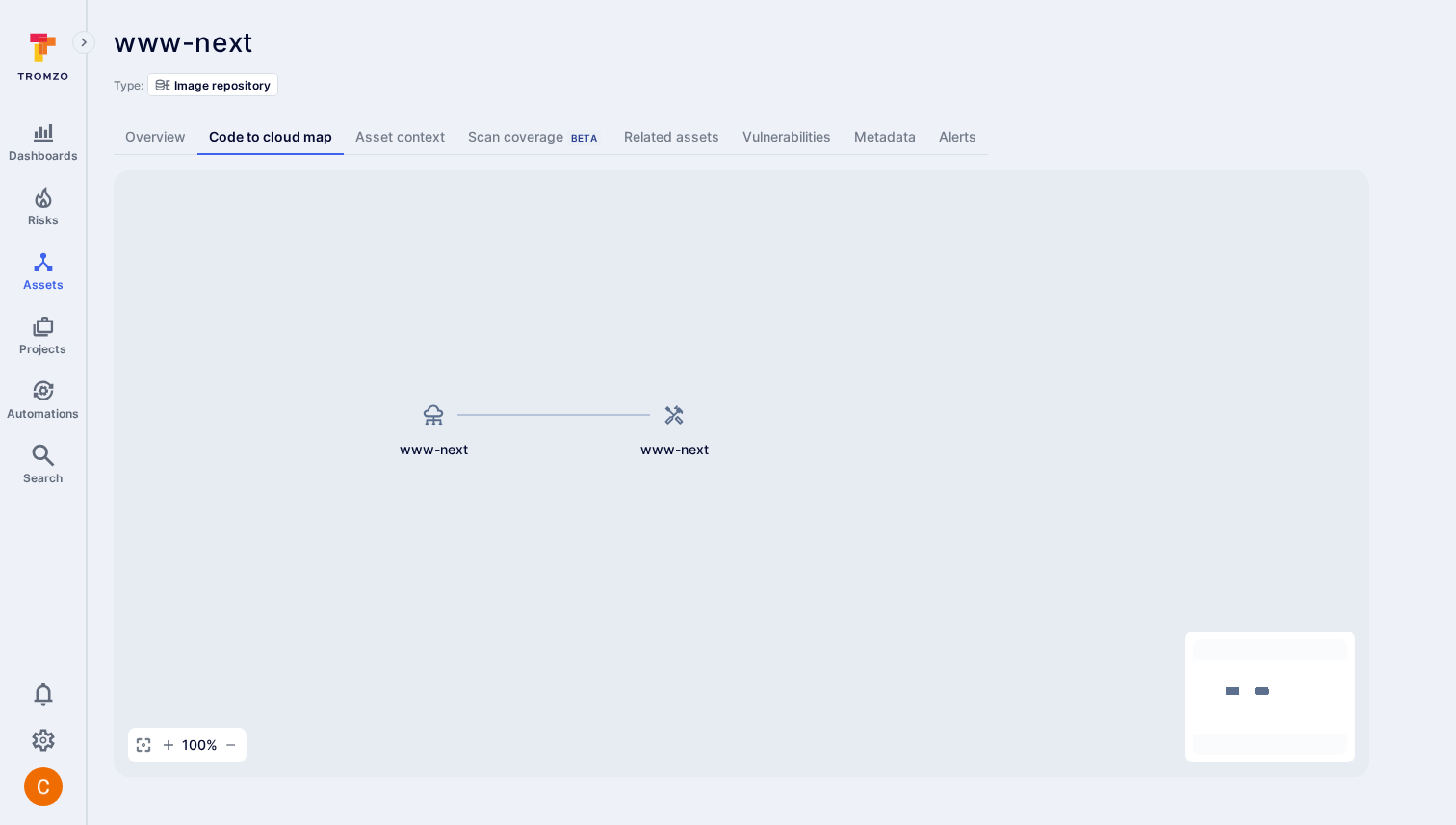 drag, startPoint x: 637, startPoint y: 313, endPoint x: 431, endPoint y: 264, distance: 211.74749 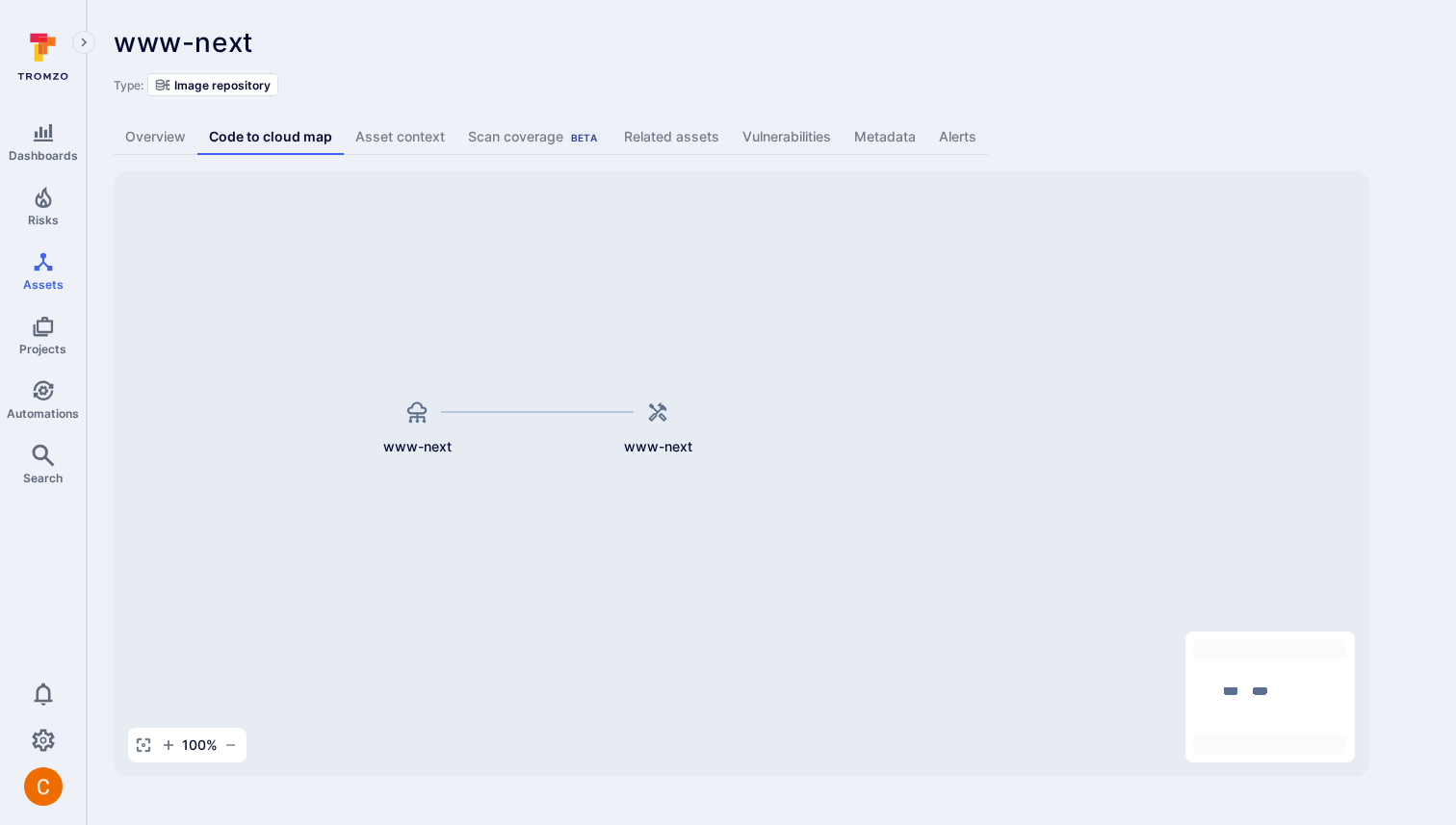 click on "www-next ...   Show  more" at bounding box center [634, 42] 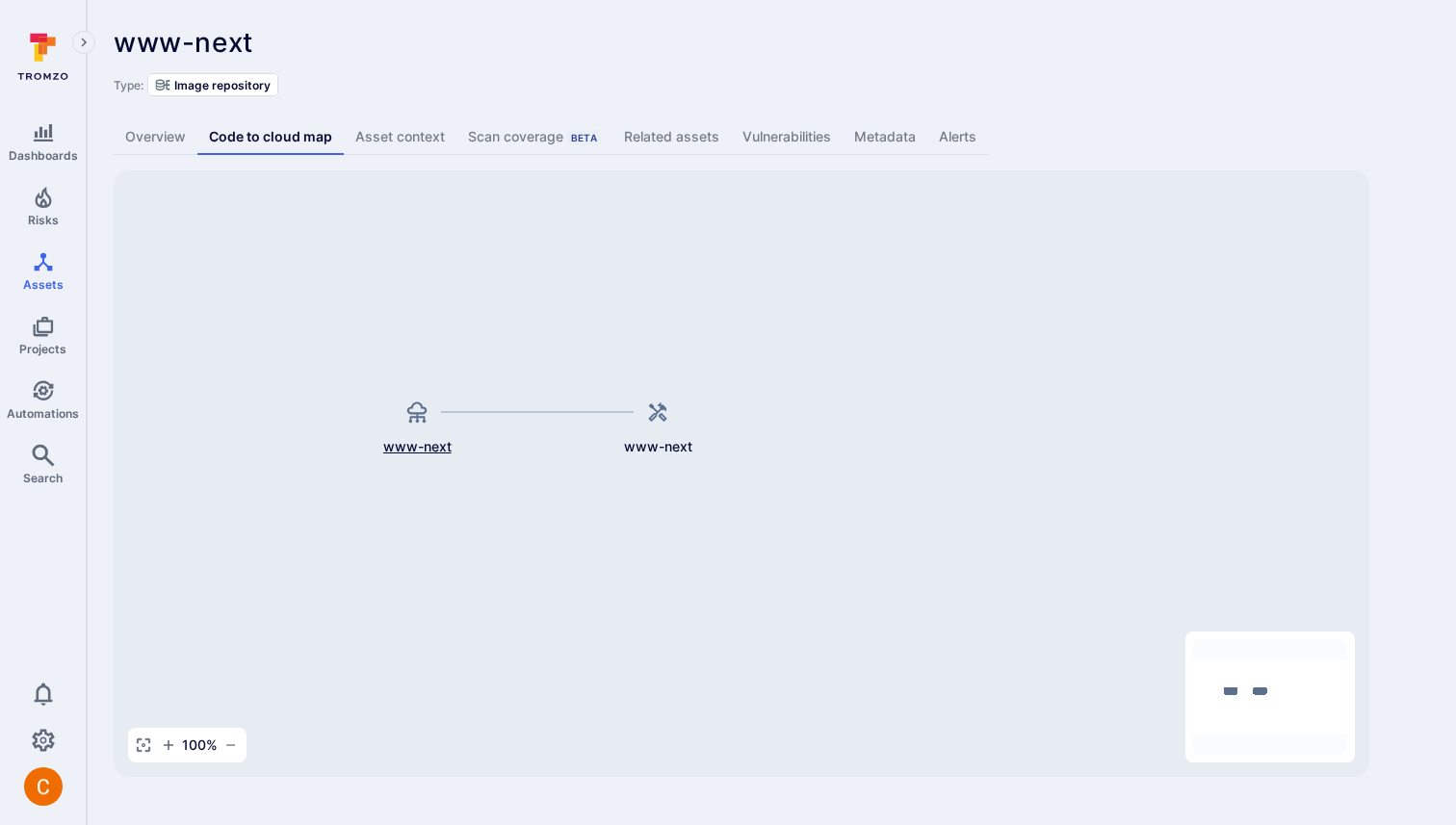 click on "www-next" at bounding box center [417, 447] 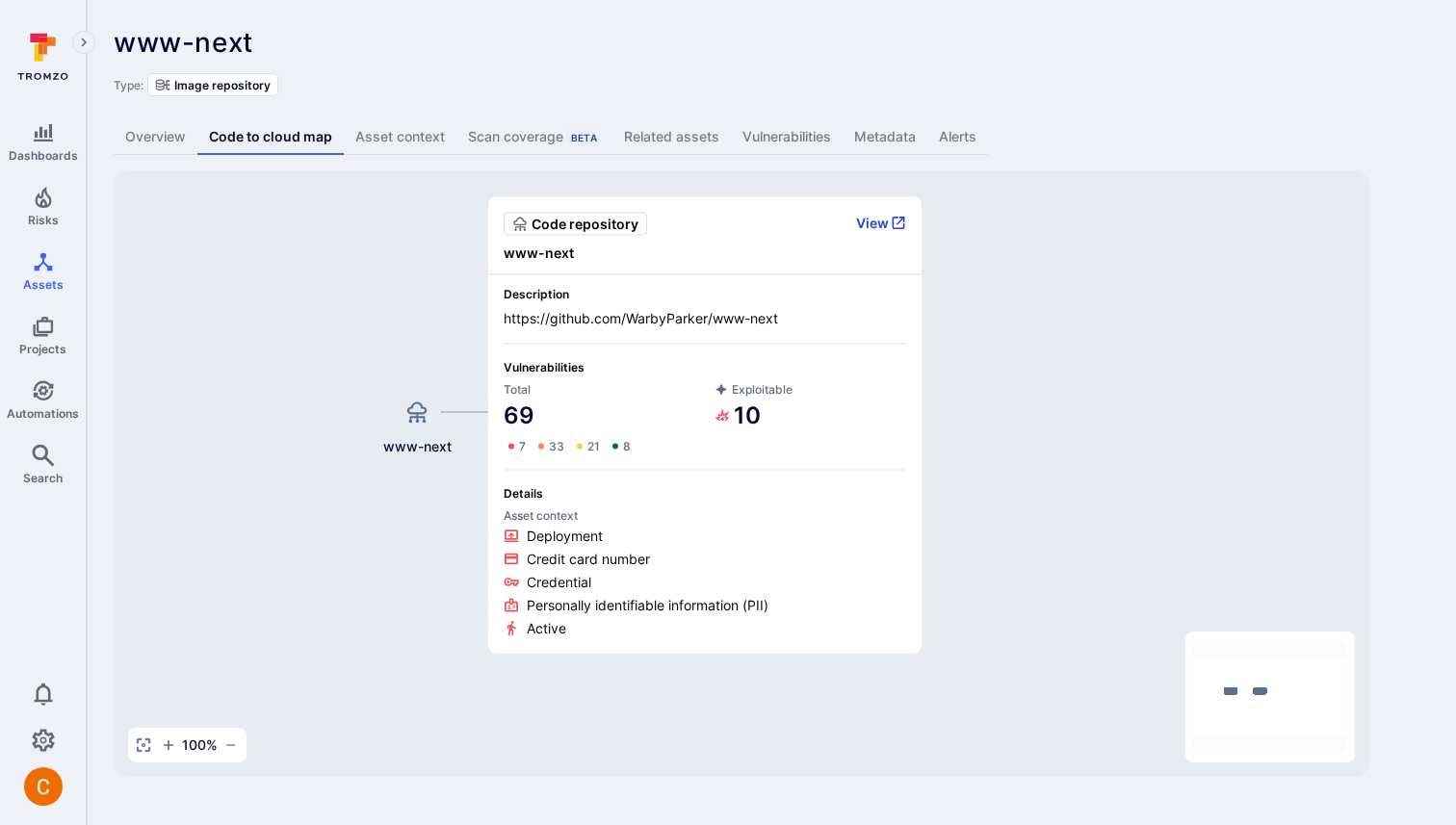 click on "View" at bounding box center (881, 222) 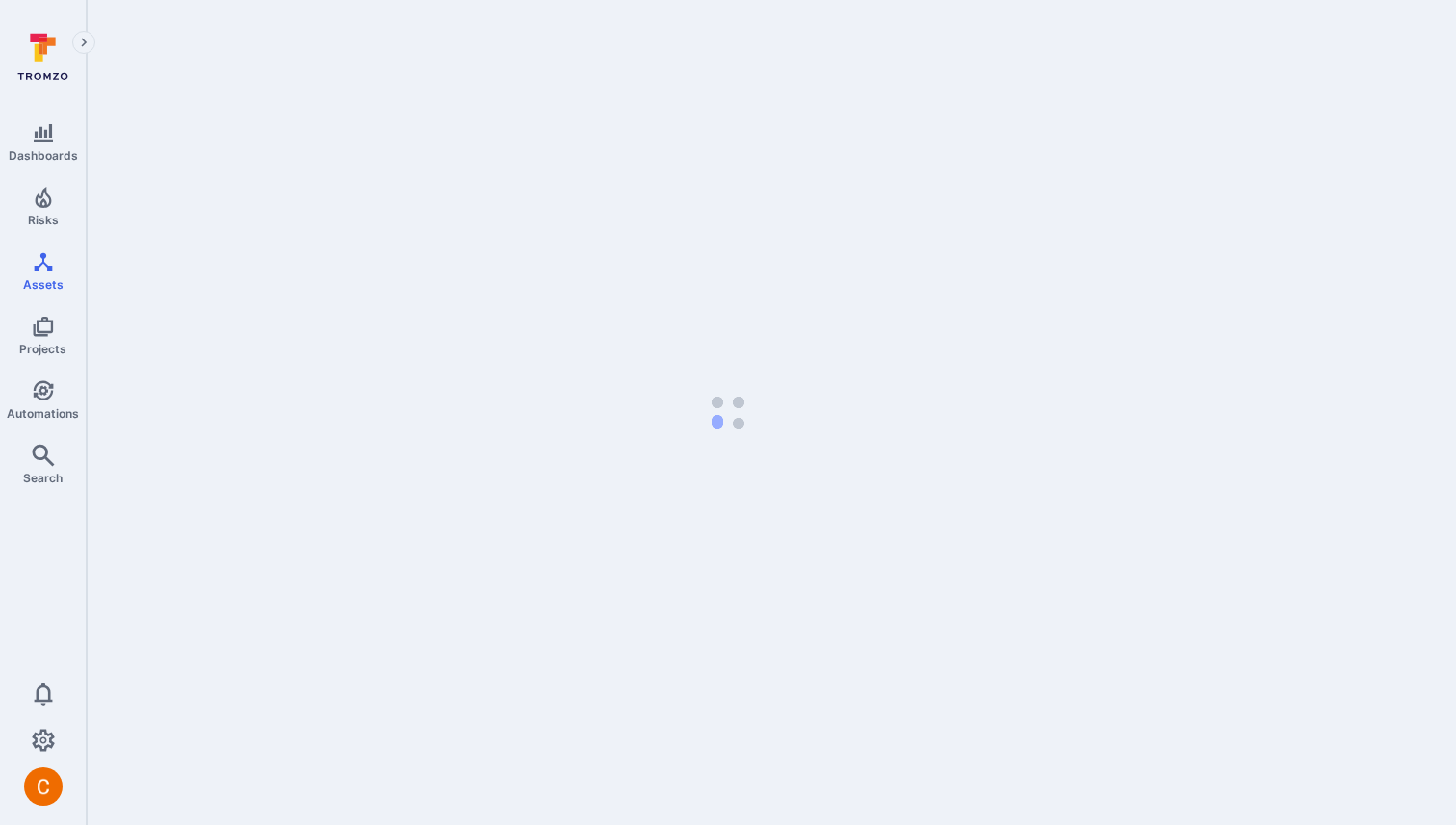 scroll, scrollTop: 0, scrollLeft: 0, axis: both 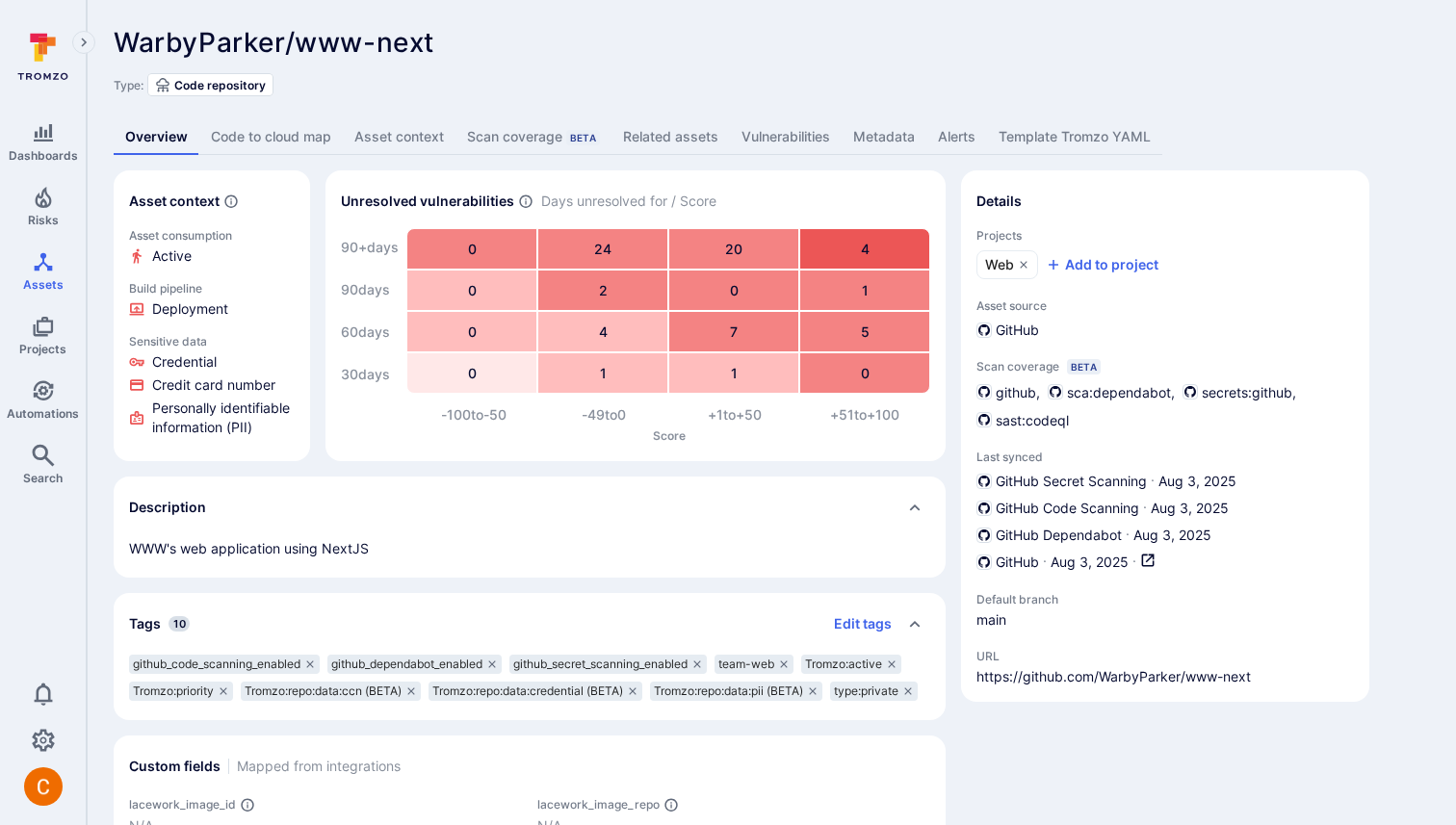 click on "Code to cloud map" at bounding box center [271, 137] 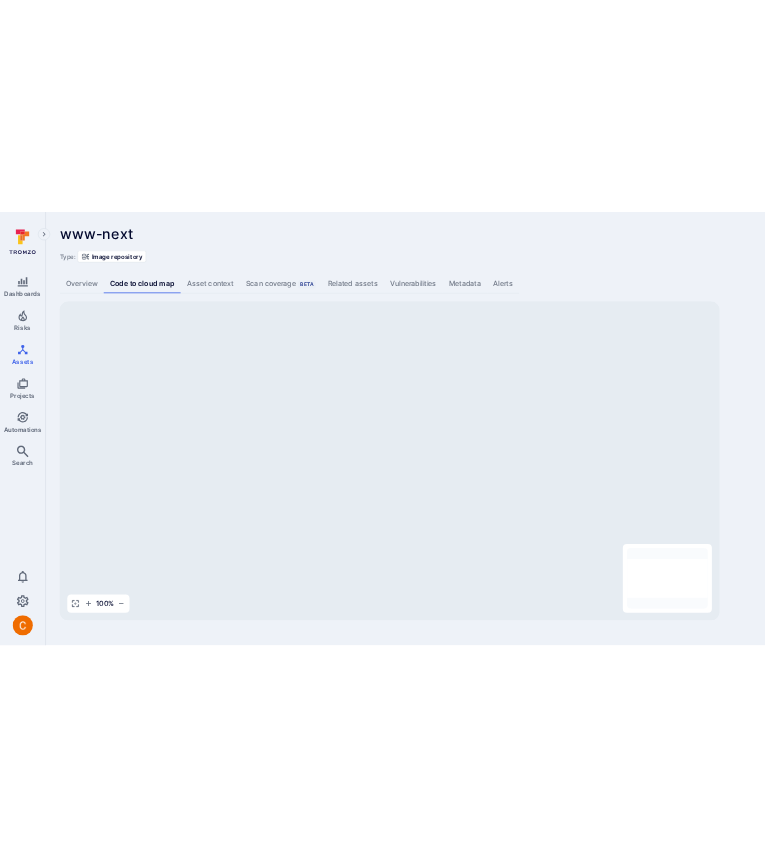 scroll, scrollTop: 0, scrollLeft: 0, axis: both 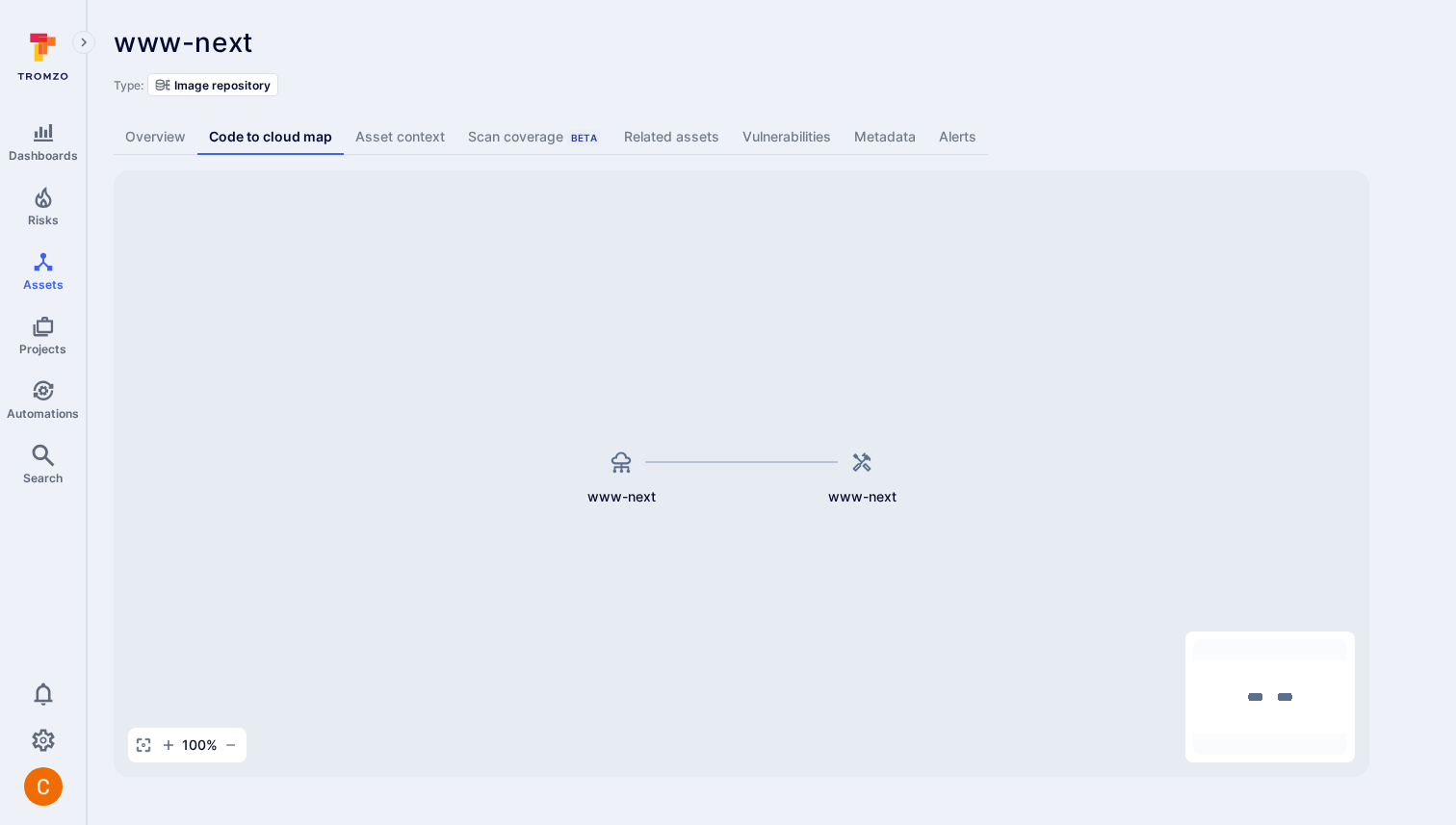 click on "www-next ...   Show  more" at bounding box center (634, 42) 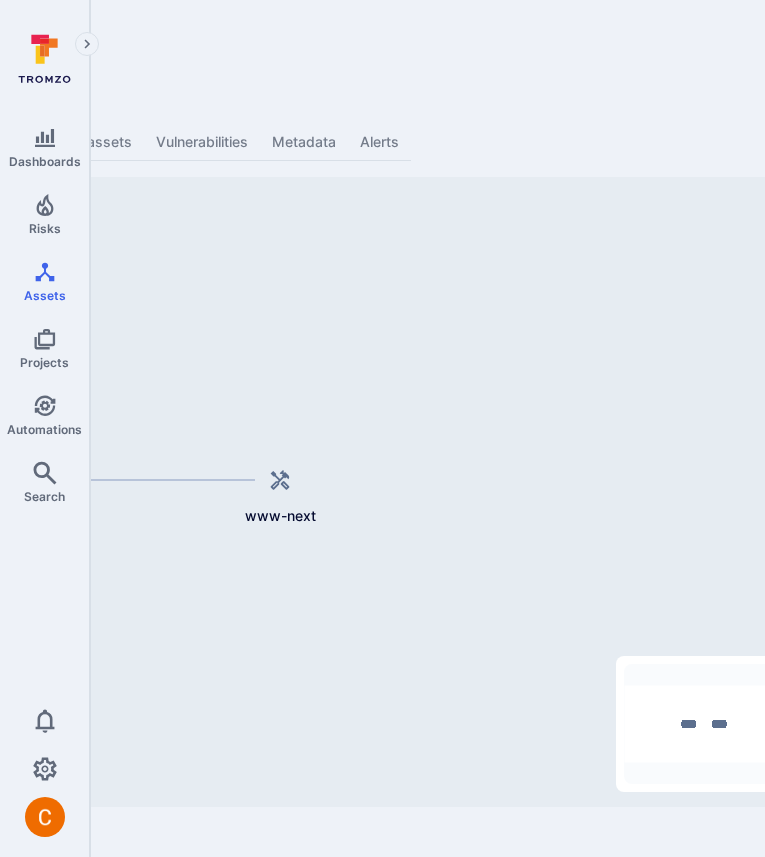scroll, scrollTop: 0, scrollLeft: 657, axis: horizontal 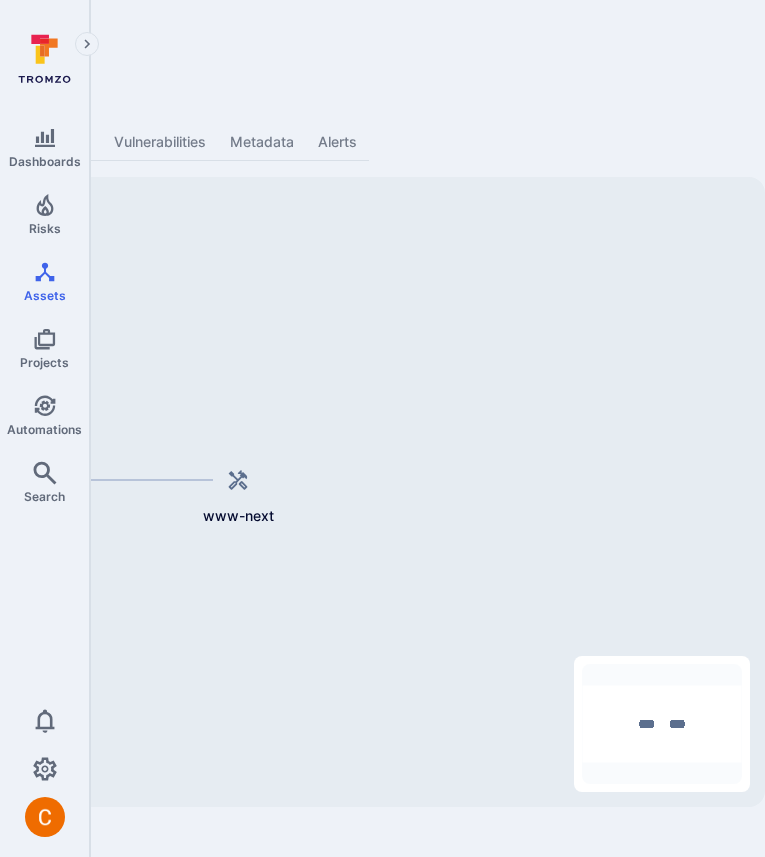 click on "Dashboards Risks Assets Projects Automations Search 0 Assets Assets Pull requests www-next ...   Show  more Type: Image repository Overview Code to cloud map Asset context Scan coverage   Beta Related assets Vulnerabilities Metadata Alerts www-next www-next 100 % Mini Map Press enter or space to select a node. You can then use the arrow keys to move the node around. Press delete to remove it and escape to cancel. Press enter or space to select an edge. You can then press delete to remove it or escape to cancel." at bounding box center [-275, 428] 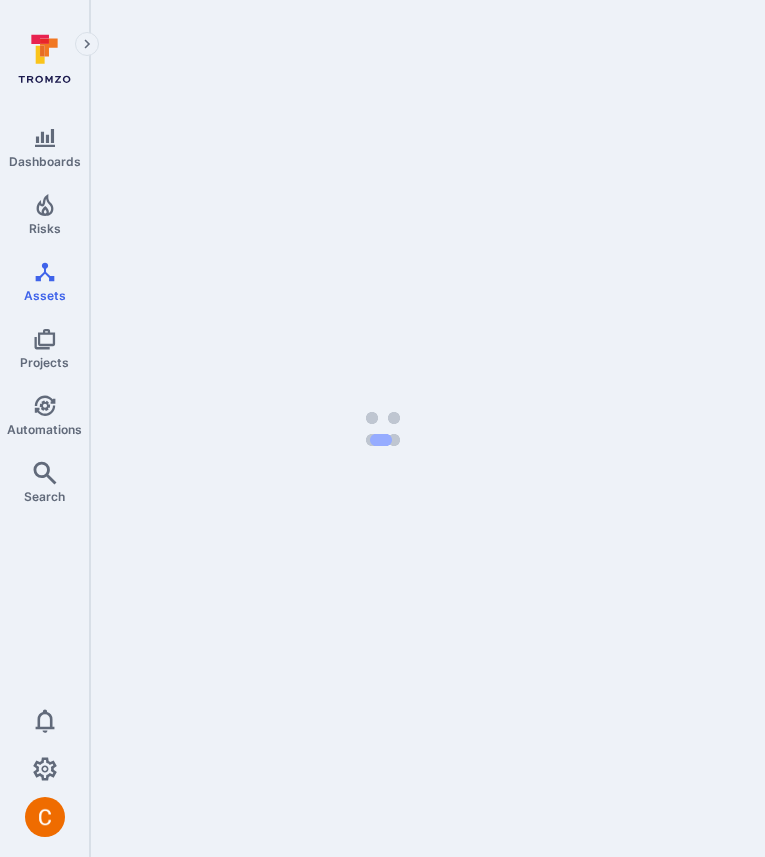 scroll, scrollTop: 0, scrollLeft: 0, axis: both 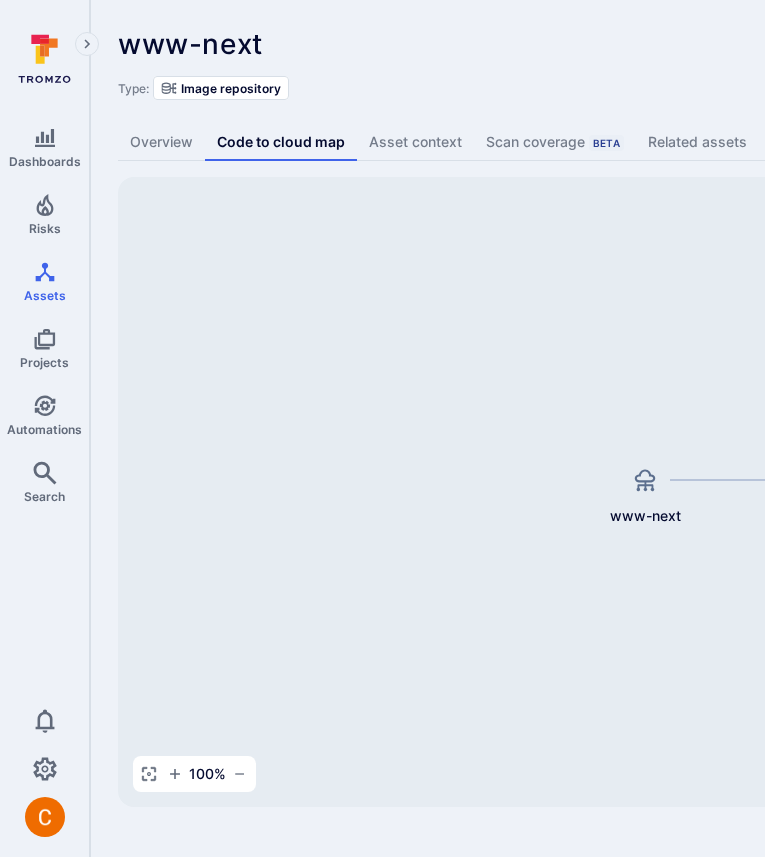 click on "www-next ...   Show  more" at bounding box center [622, 44] 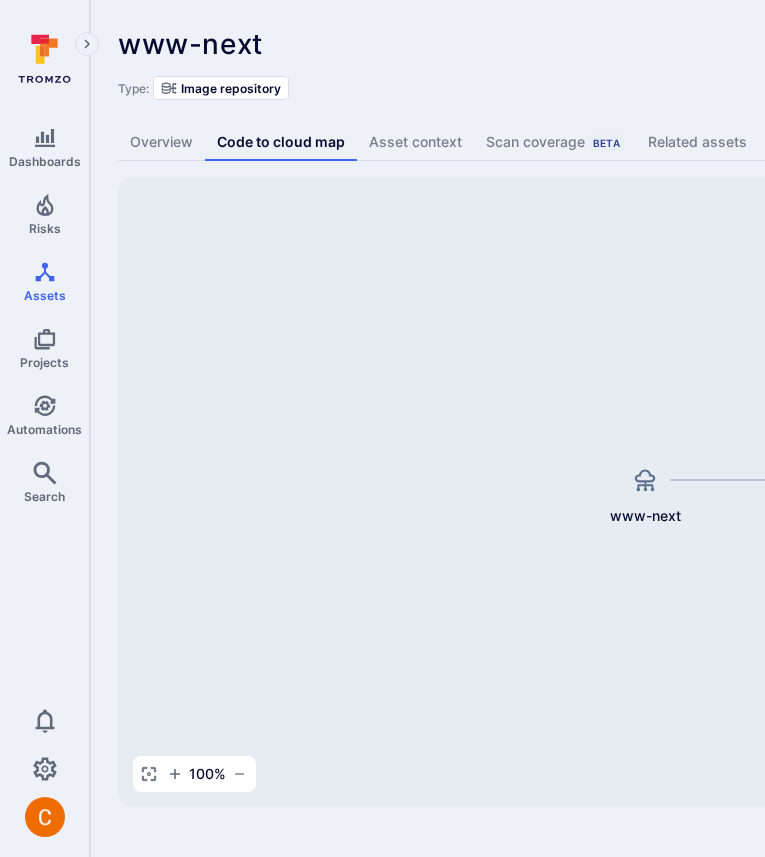 click on "www-next ...   Show  more Type: Image repository Overview Code to cloud map Asset context Scan coverage   Beta Related assets Vulnerabilities Metadata Alerts www-next www-next 100 % Mini Map Press enter or space to select a node. You can then use the arrow keys to move the node around. Press delete to remove it and escape to cancel. Press enter or space to select an edge. You can then press delete to remove it or escape to cancel." at bounding box center (765, 417) 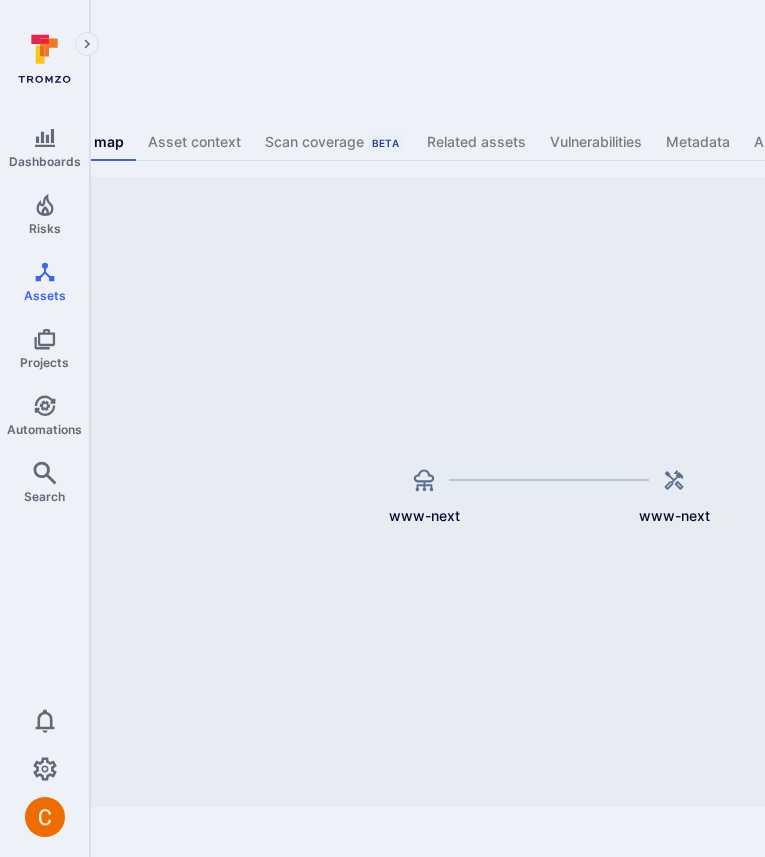 scroll, scrollTop: 0, scrollLeft: 222, axis: horizontal 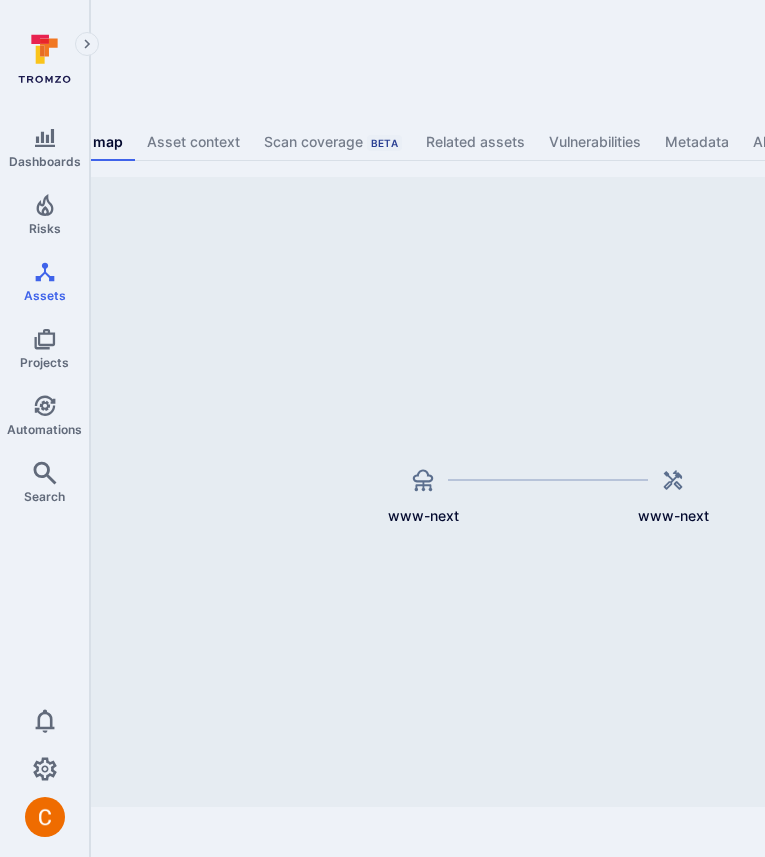 click on "Dashboards Risks Assets Projects Automations Search 0 Assets Assets Pull requests www-next ...   Show  more Type: Image repository Overview Code to cloud map Asset context Scan coverage   Beta Related assets Vulnerabilities Metadata Alerts www-next www-next 100 % Mini Map Press enter or space to select a node. You can then use the arrow keys to move the node around. Press delete to remove it and escape to cancel. Press enter or space to select an edge. You can then press delete to remove it or escape to cancel." at bounding box center (160, 428) 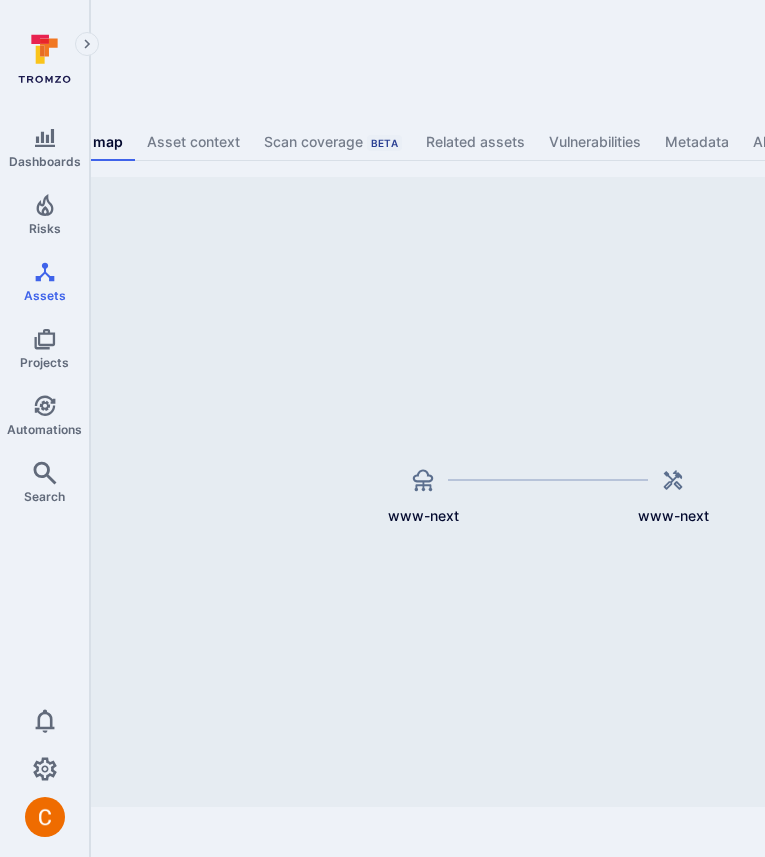 click on "Dashboards Risks Assets Projects Automations Search 0 Assets Assets Pull requests www-next ...   Show  more Type: Image repository Overview Code to cloud map Asset context Scan coverage   Beta Related assets Vulnerabilities Metadata Alerts www-next www-next 100 % Mini Map Press enter or space to select a node. You can then use the arrow keys to move the node around. Press delete to remove it and escape to cancel. Press enter or space to select an edge. You can then press delete to remove it or escape to cancel." at bounding box center [160, 428] 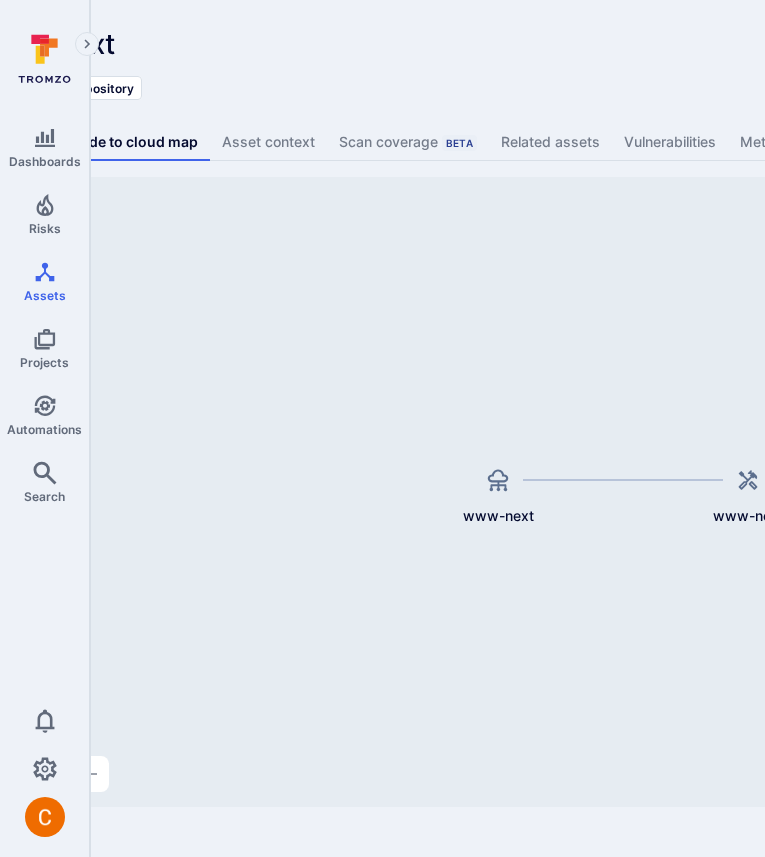 scroll, scrollTop: 0, scrollLeft: 0, axis: both 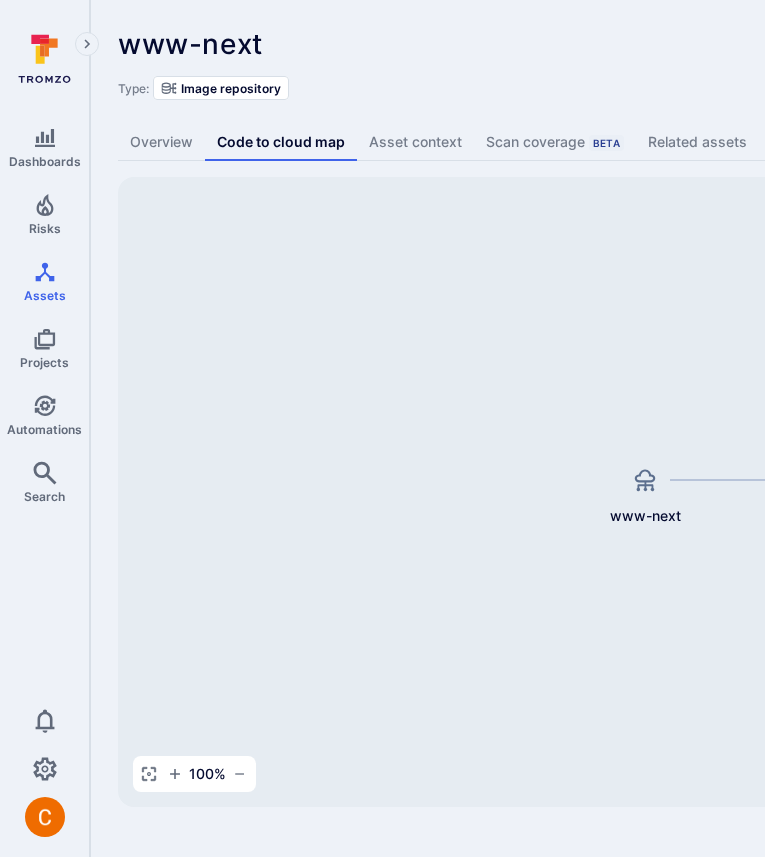 click on "Image repository" at bounding box center (231, 88) 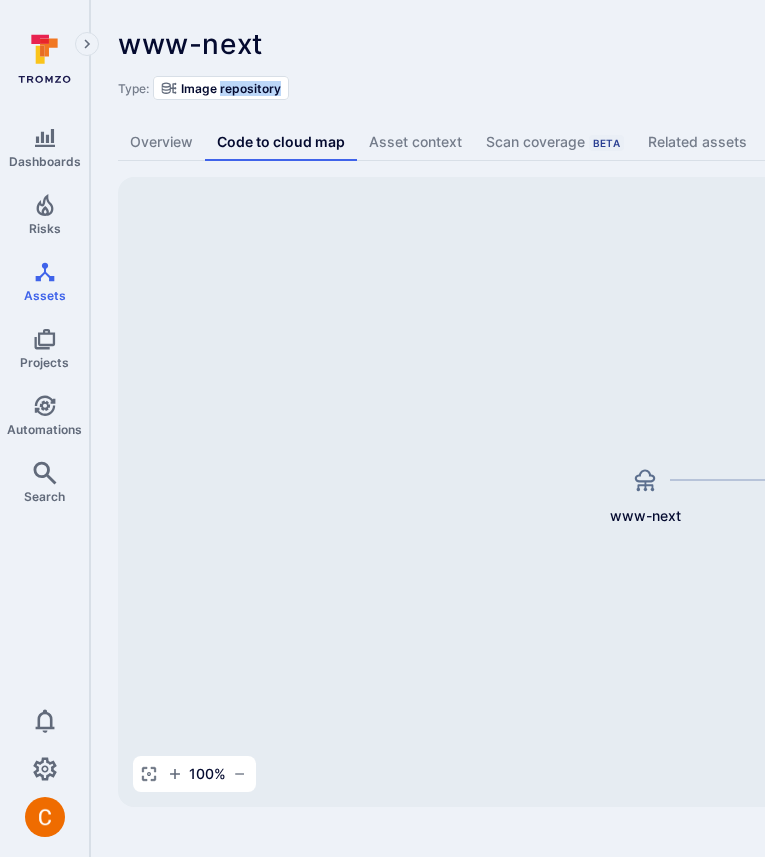 click on "Image repository" at bounding box center (231, 88) 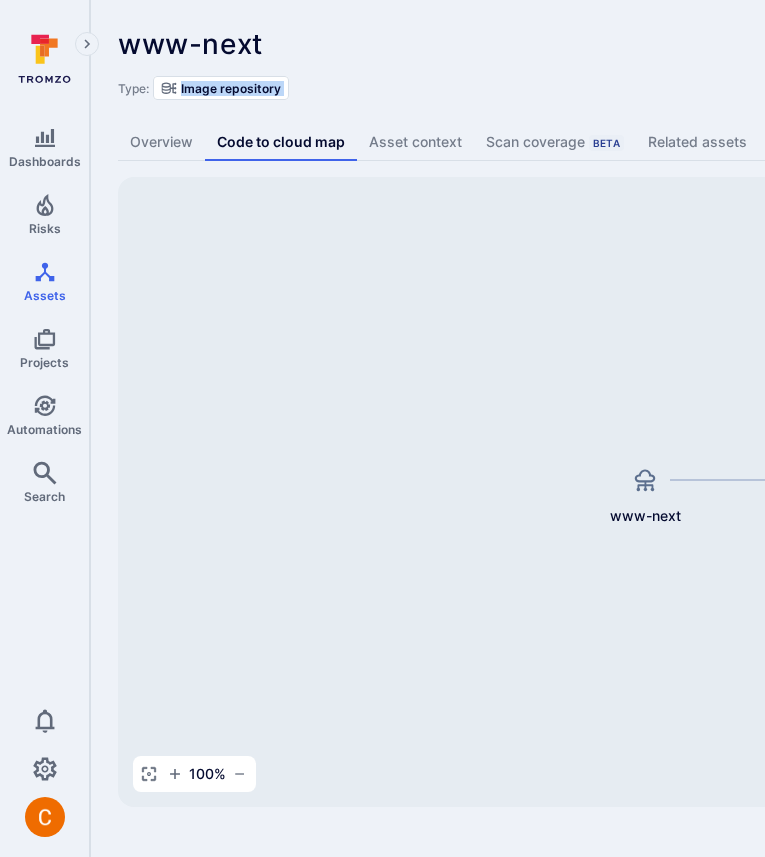 click on "Image repository" at bounding box center [231, 88] 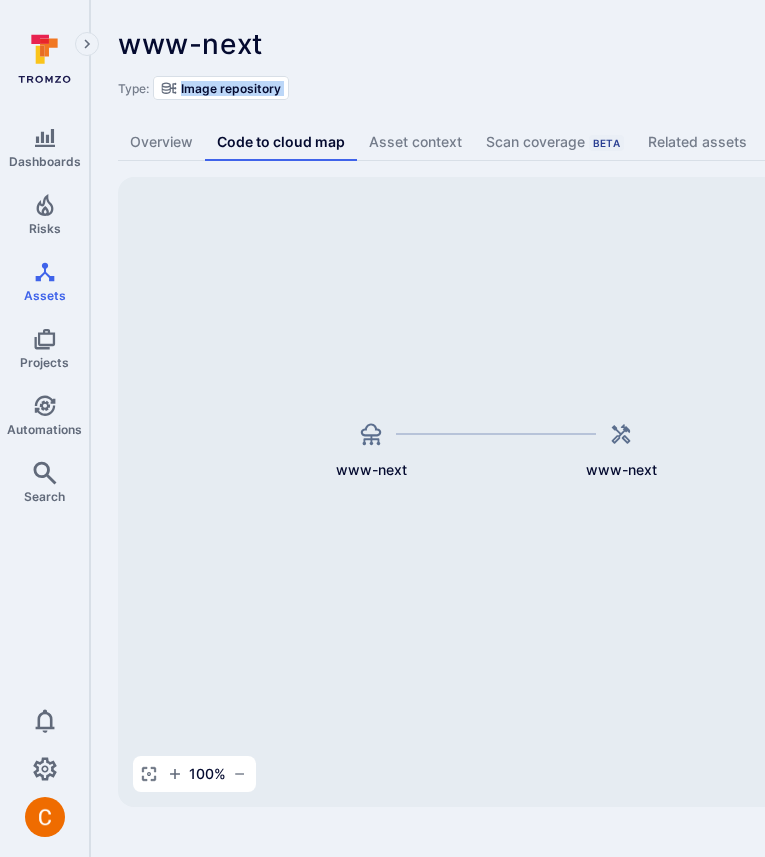 drag, startPoint x: 501, startPoint y: 370, endPoint x: 218, endPoint y: 324, distance: 286.71414 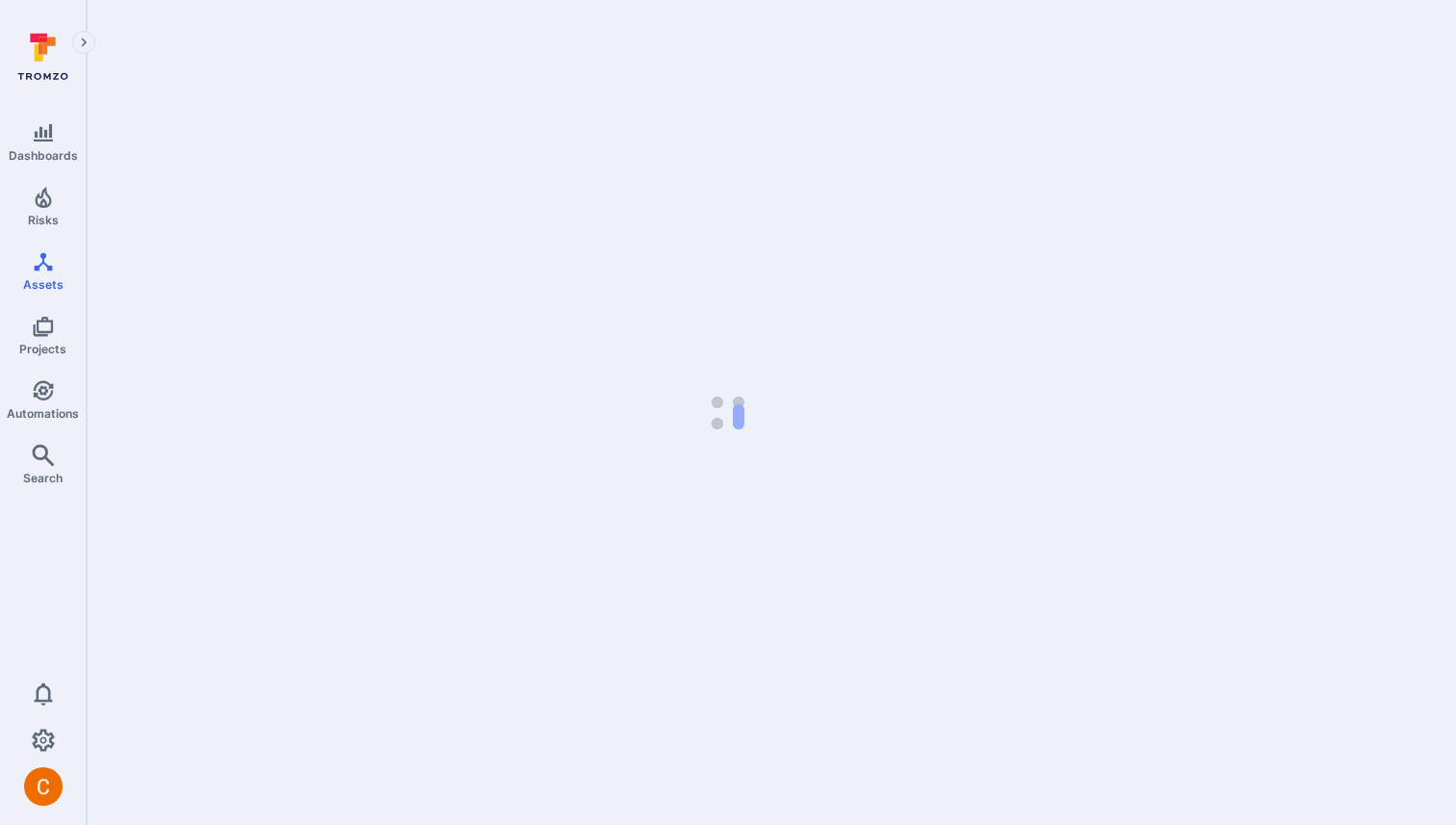 scroll, scrollTop: 0, scrollLeft: 0, axis: both 